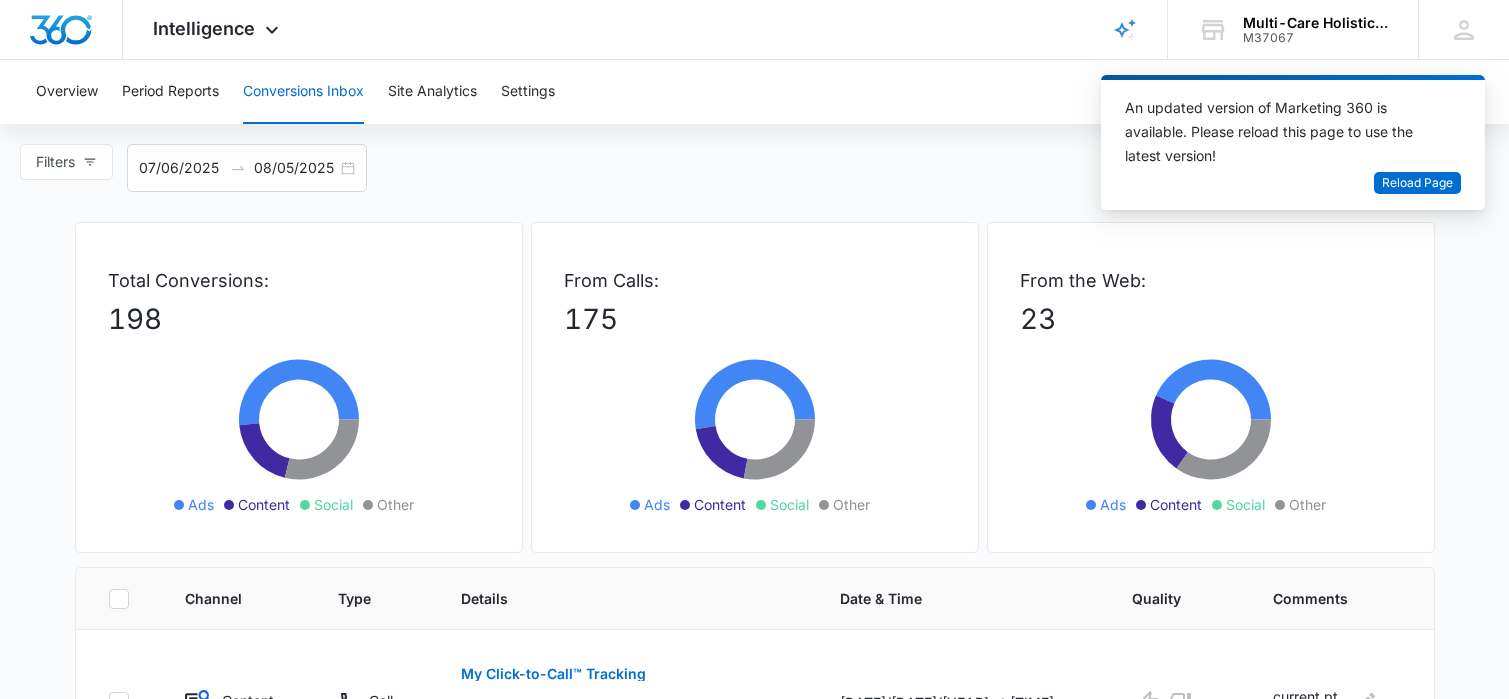scroll, scrollTop: 0, scrollLeft: 0, axis: both 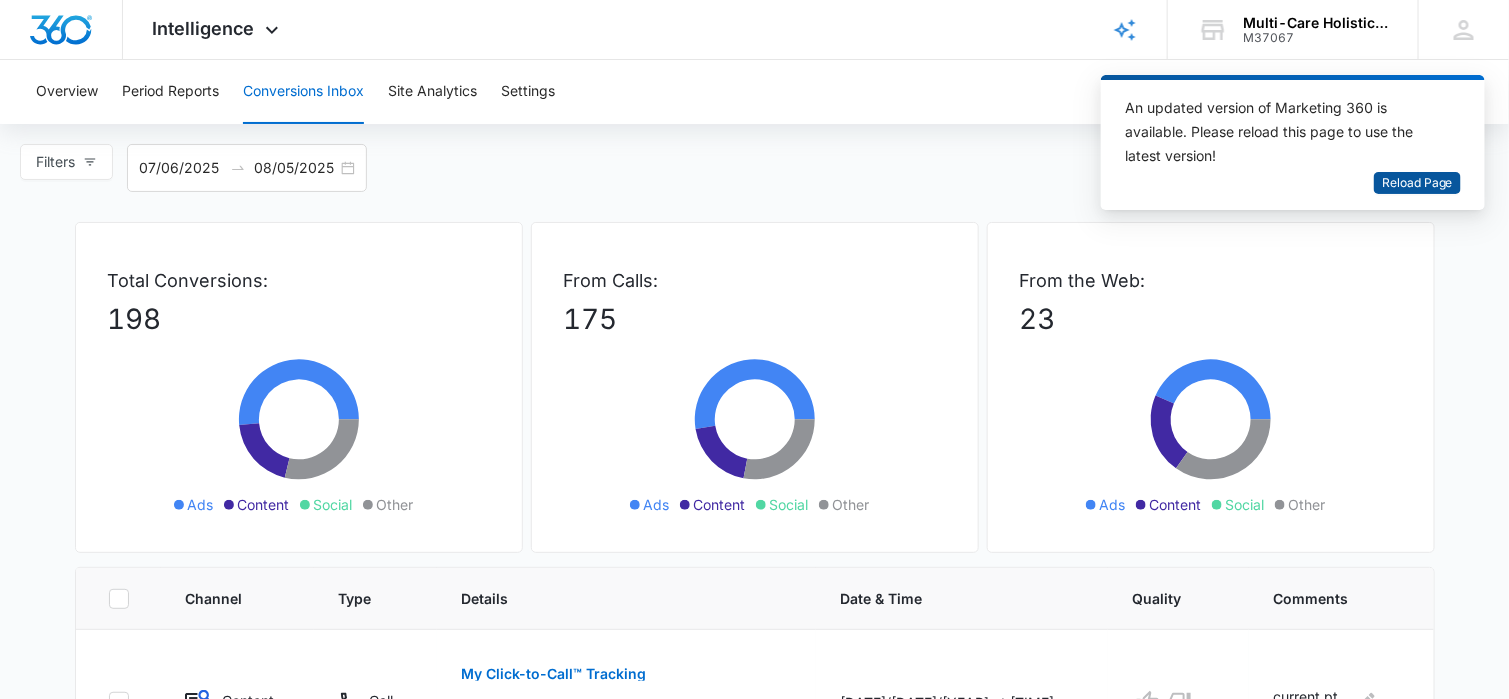 click on "Reload Page" at bounding box center [1417, 183] 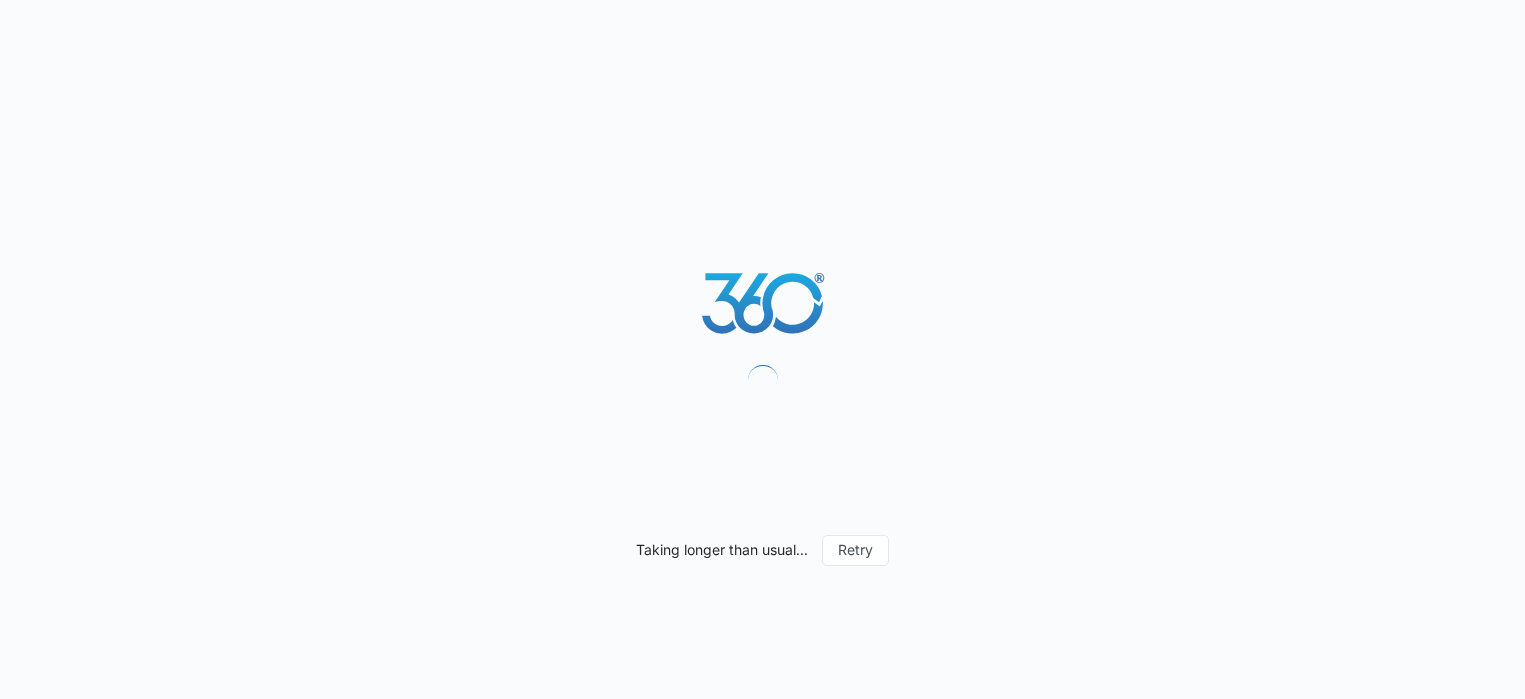 scroll, scrollTop: 0, scrollLeft: 0, axis: both 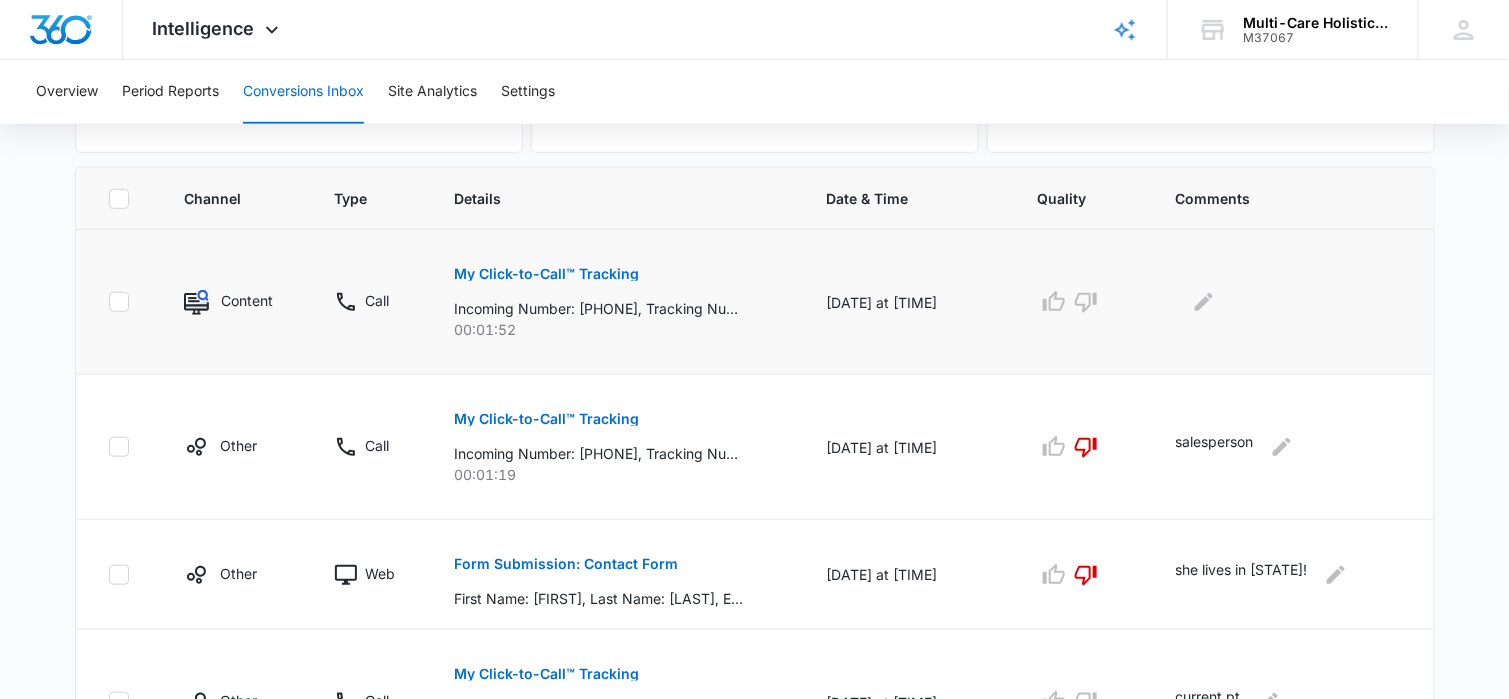 click on "My Click-to-Call™ Tracking" at bounding box center [547, 274] 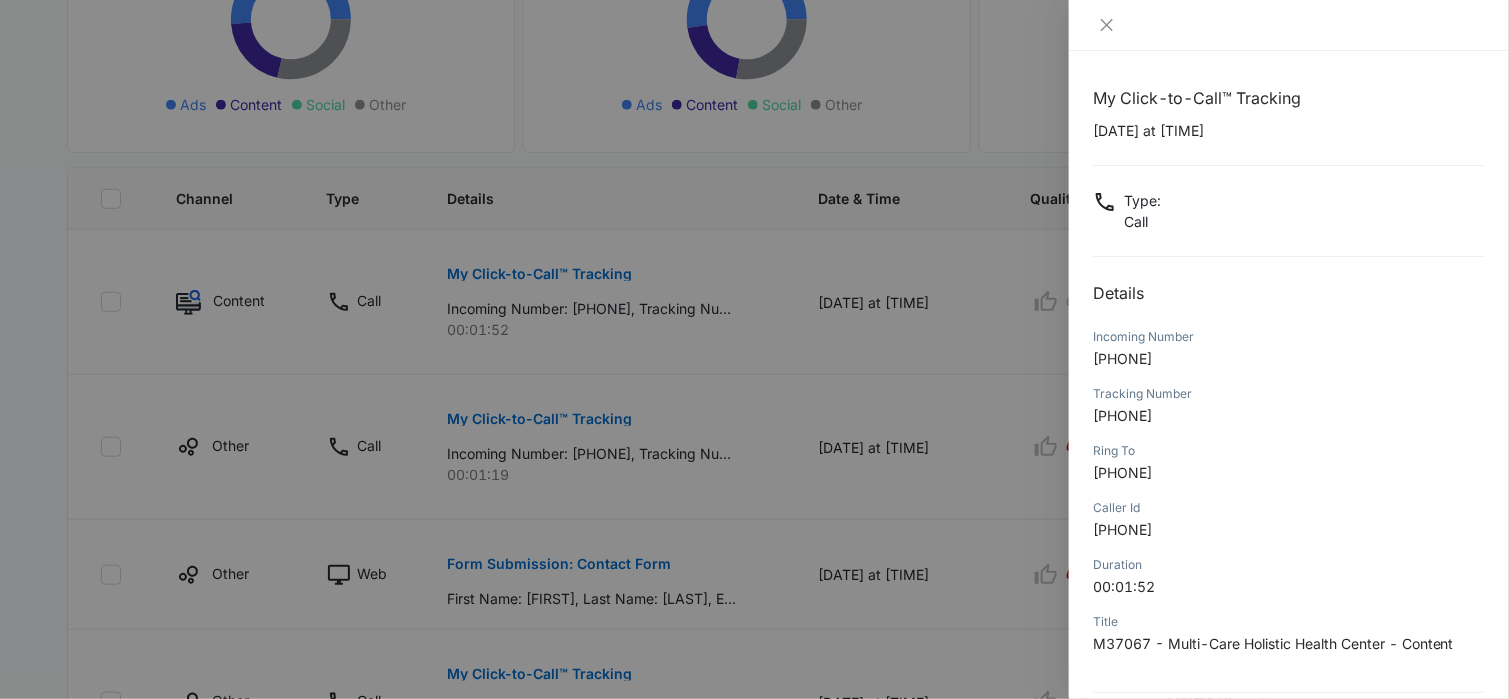 scroll, scrollTop: 188, scrollLeft: 0, axis: vertical 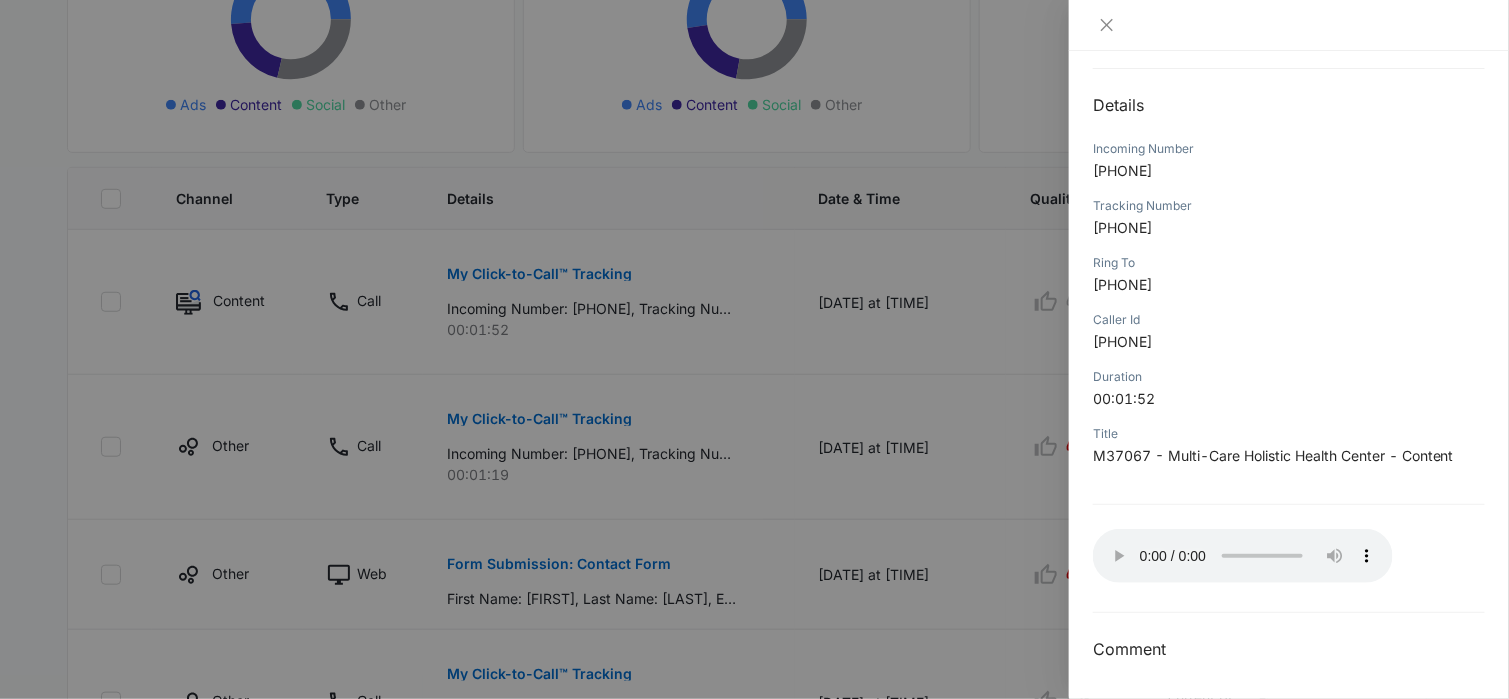 type 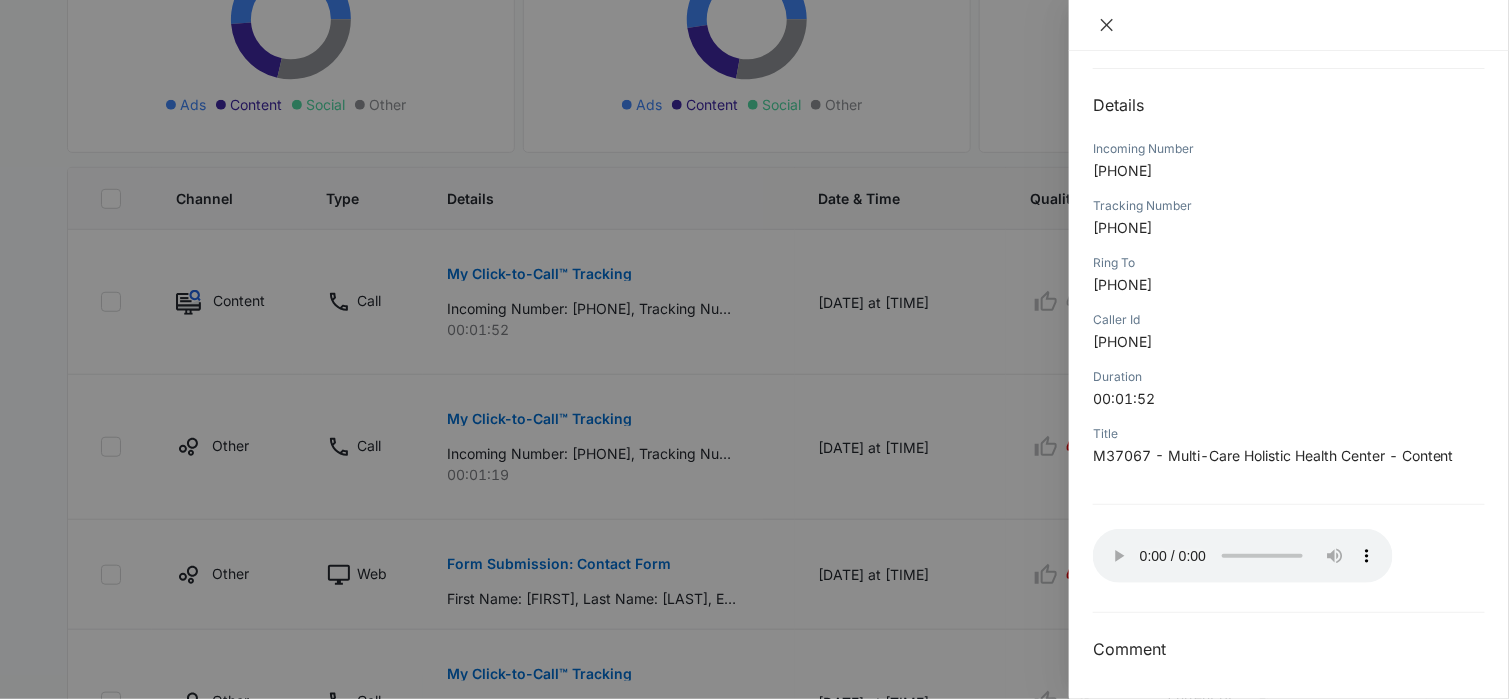 drag, startPoint x: 1103, startPoint y: 23, endPoint x: 1105, endPoint y: 37, distance: 14.142136 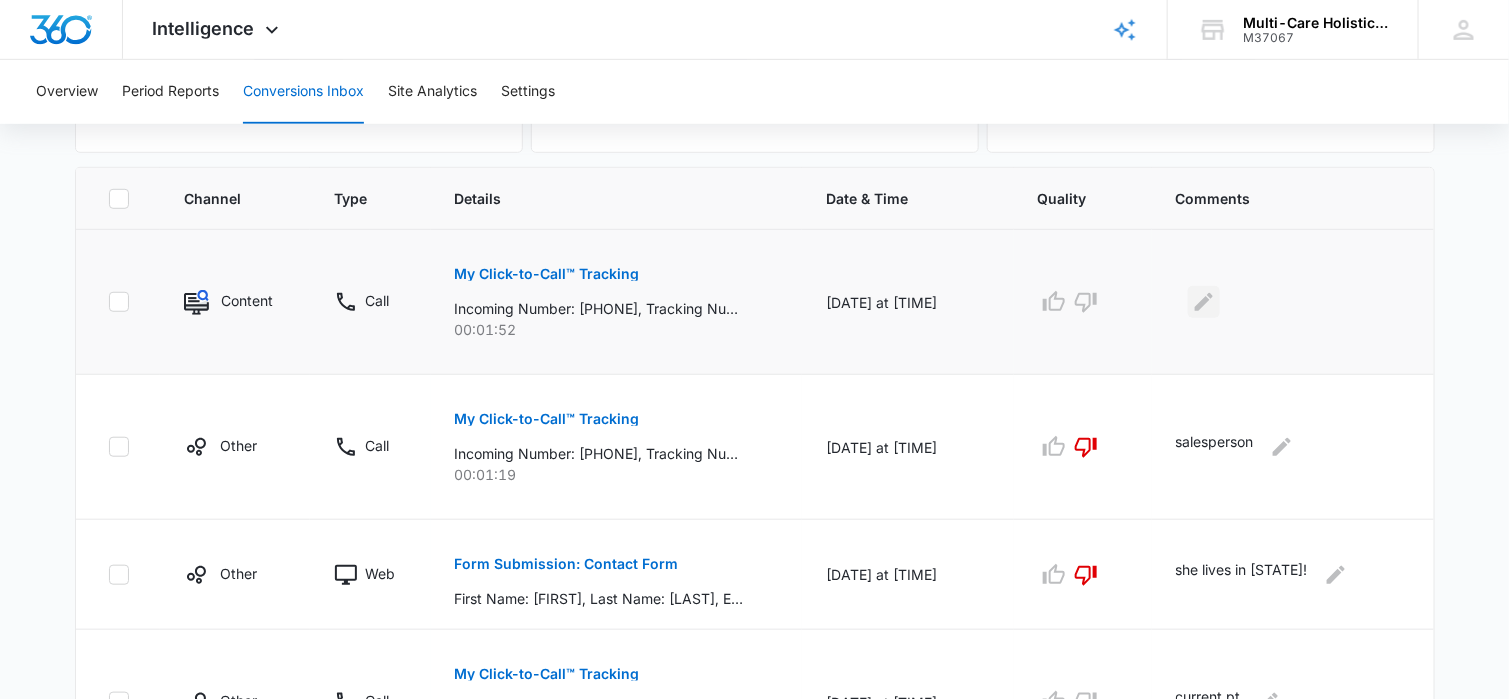 click 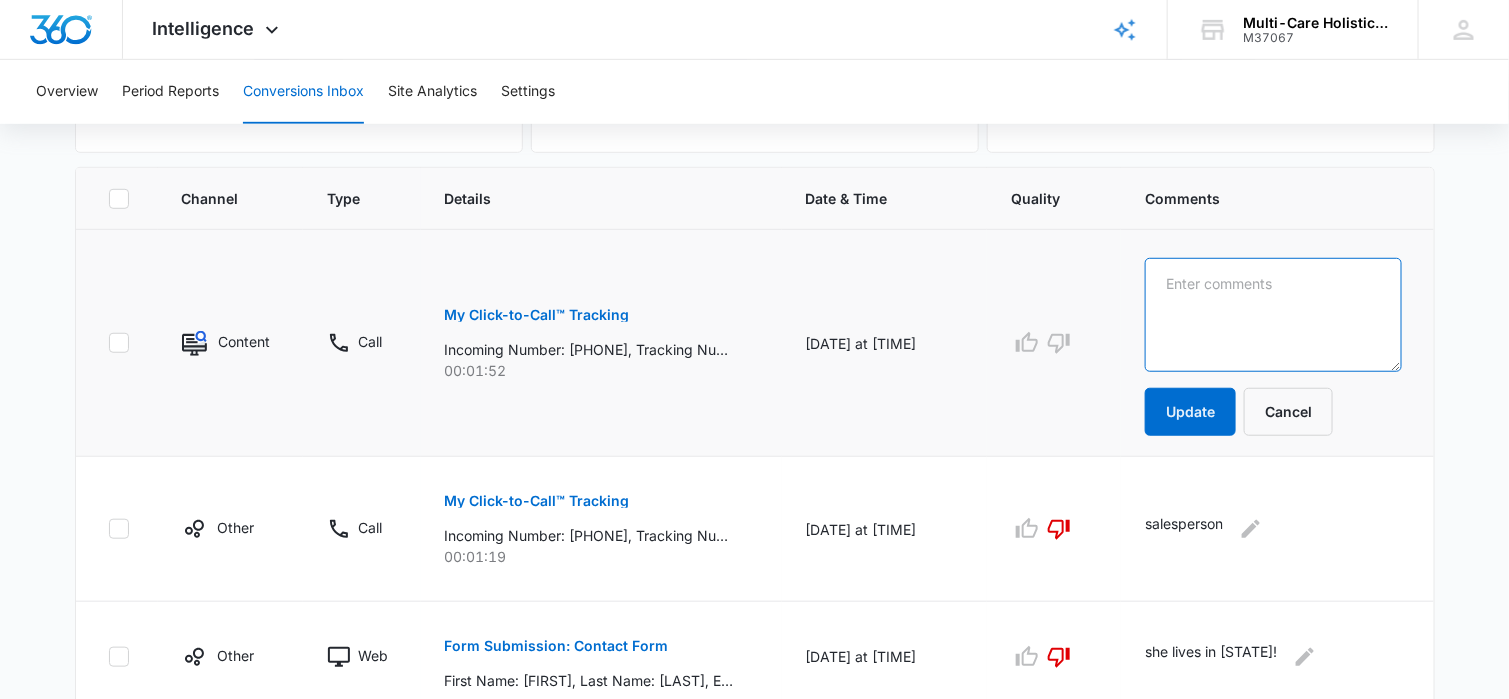 click at bounding box center (1273, 315) 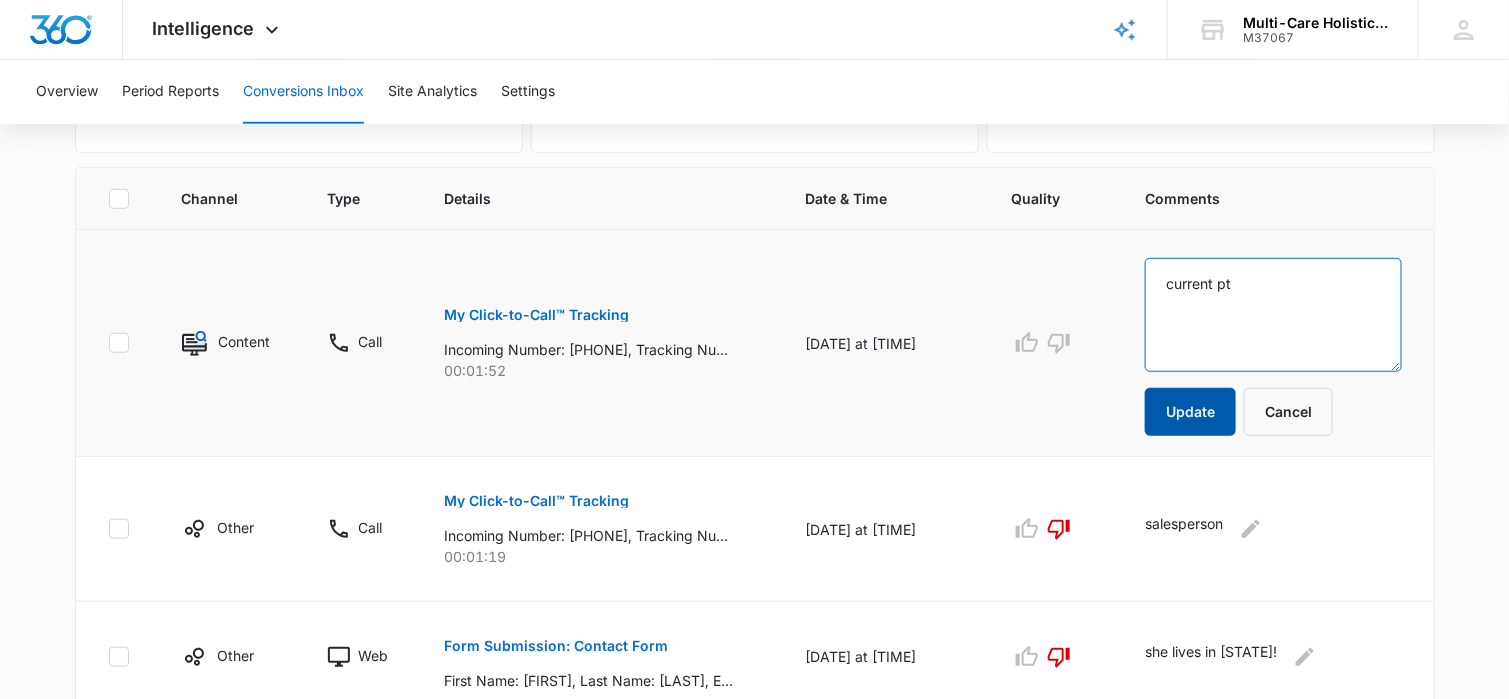 type on "current pt" 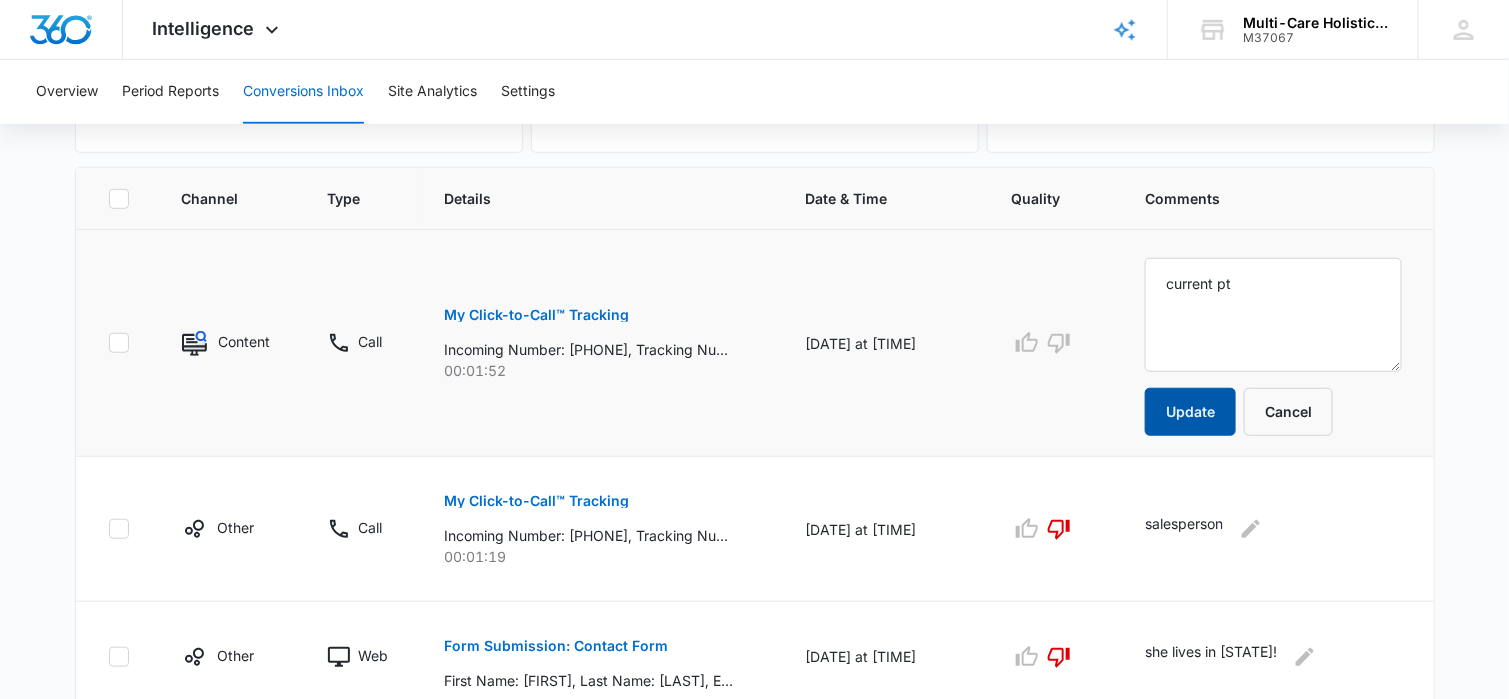 click on "Update" at bounding box center [1190, 412] 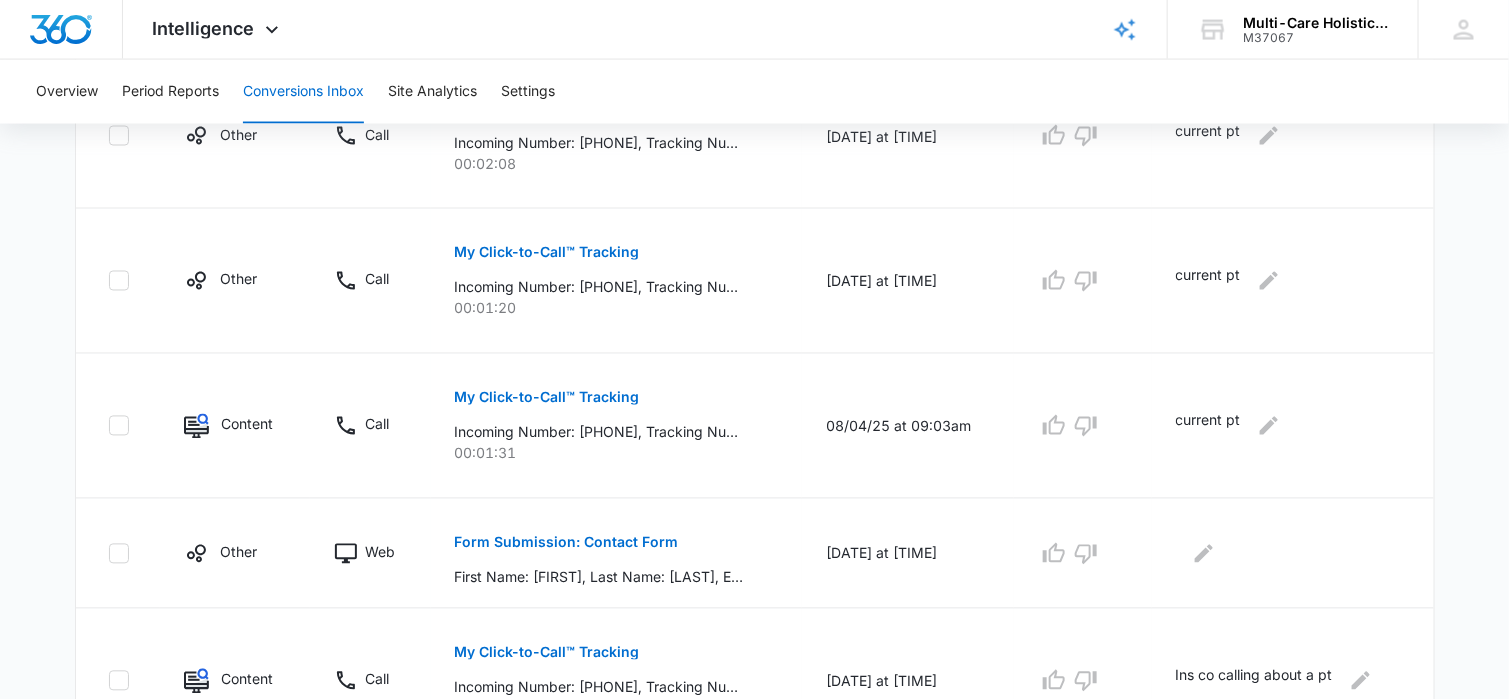 scroll, scrollTop: 1369, scrollLeft: 0, axis: vertical 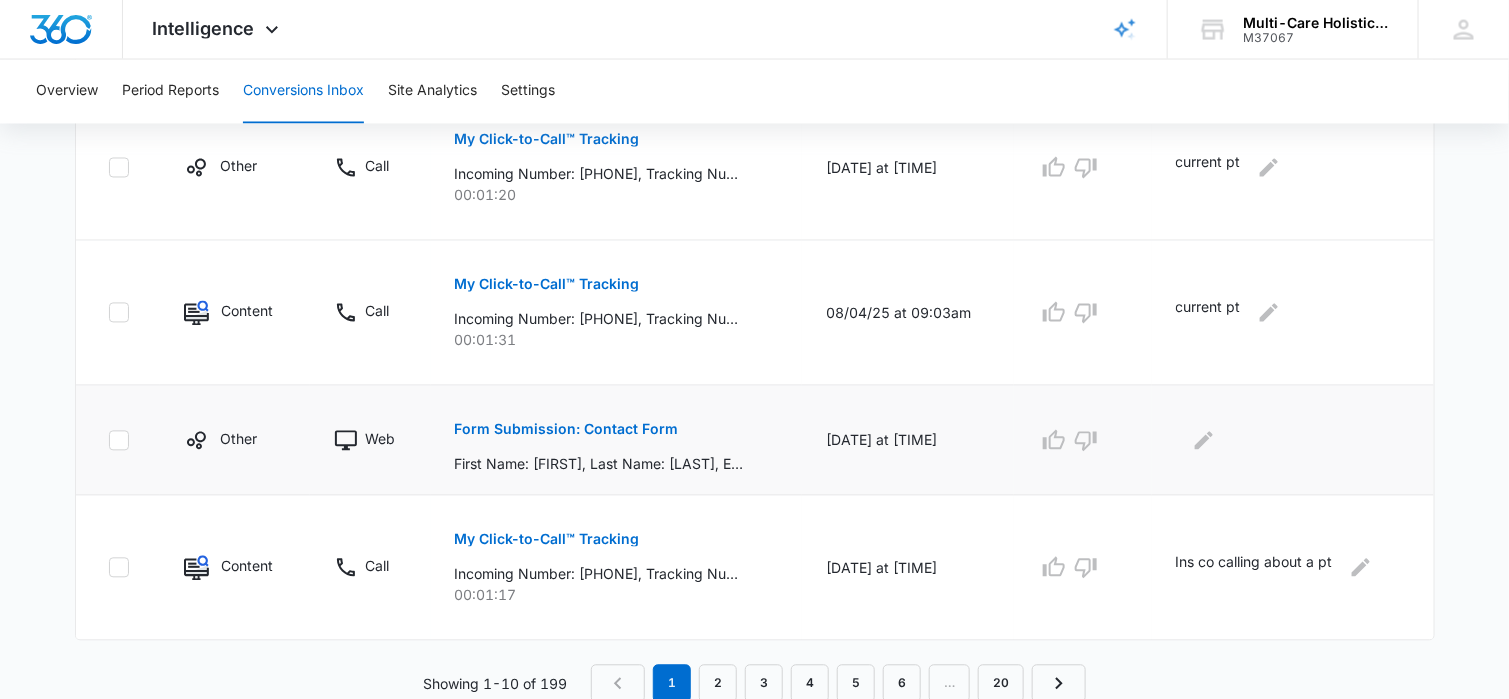 click on "Form Submission: Contact Form" at bounding box center [567, 430] 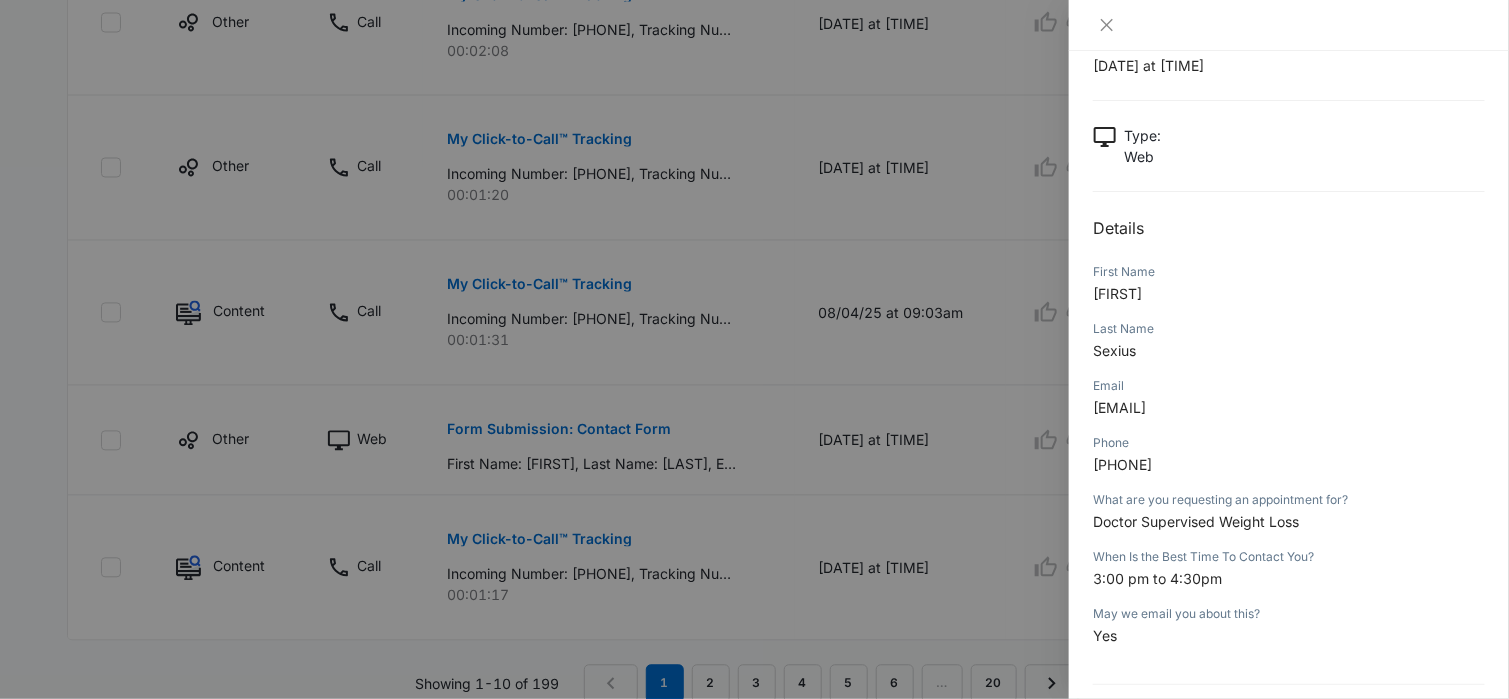 scroll, scrollTop: 100, scrollLeft: 0, axis: vertical 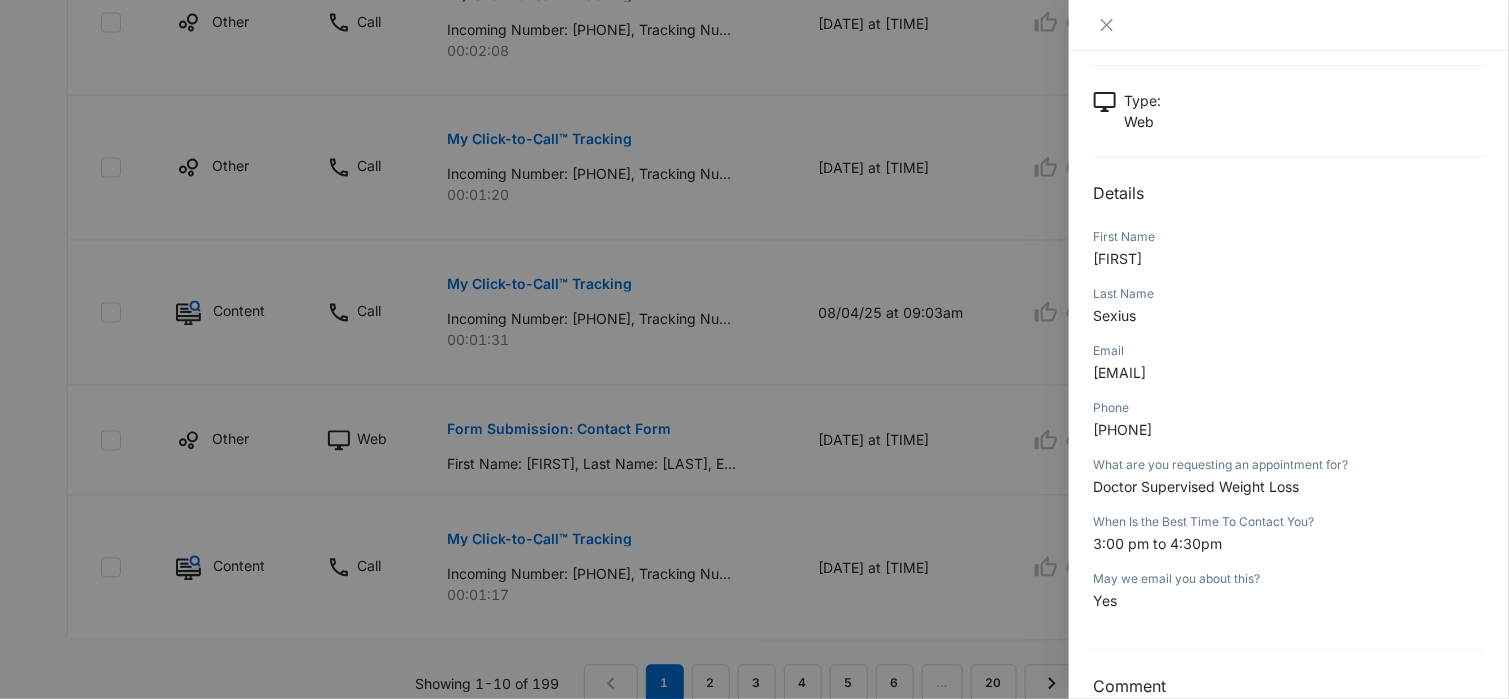 drag, startPoint x: 1096, startPoint y: 427, endPoint x: 1207, endPoint y: 424, distance: 111.040535 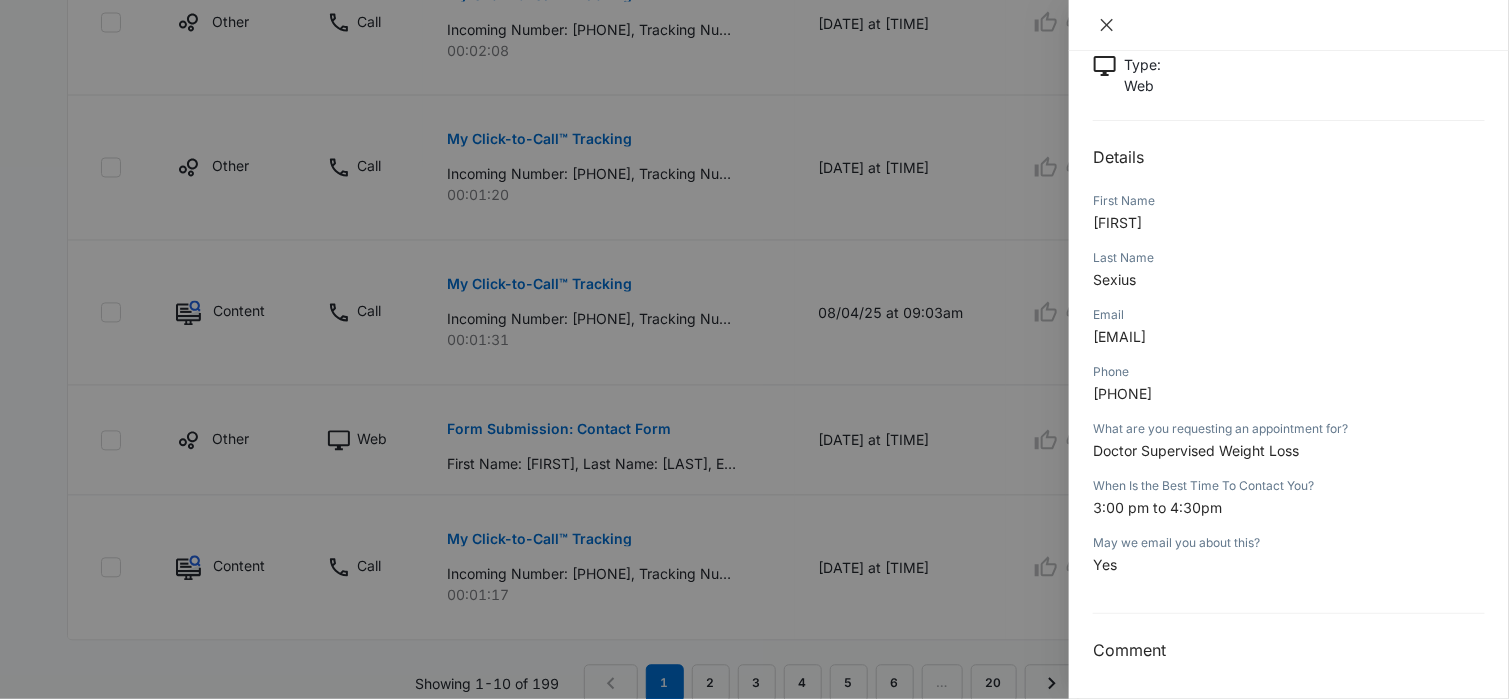 drag, startPoint x: 1103, startPoint y: 28, endPoint x: 1098, endPoint y: 59, distance: 31.400637 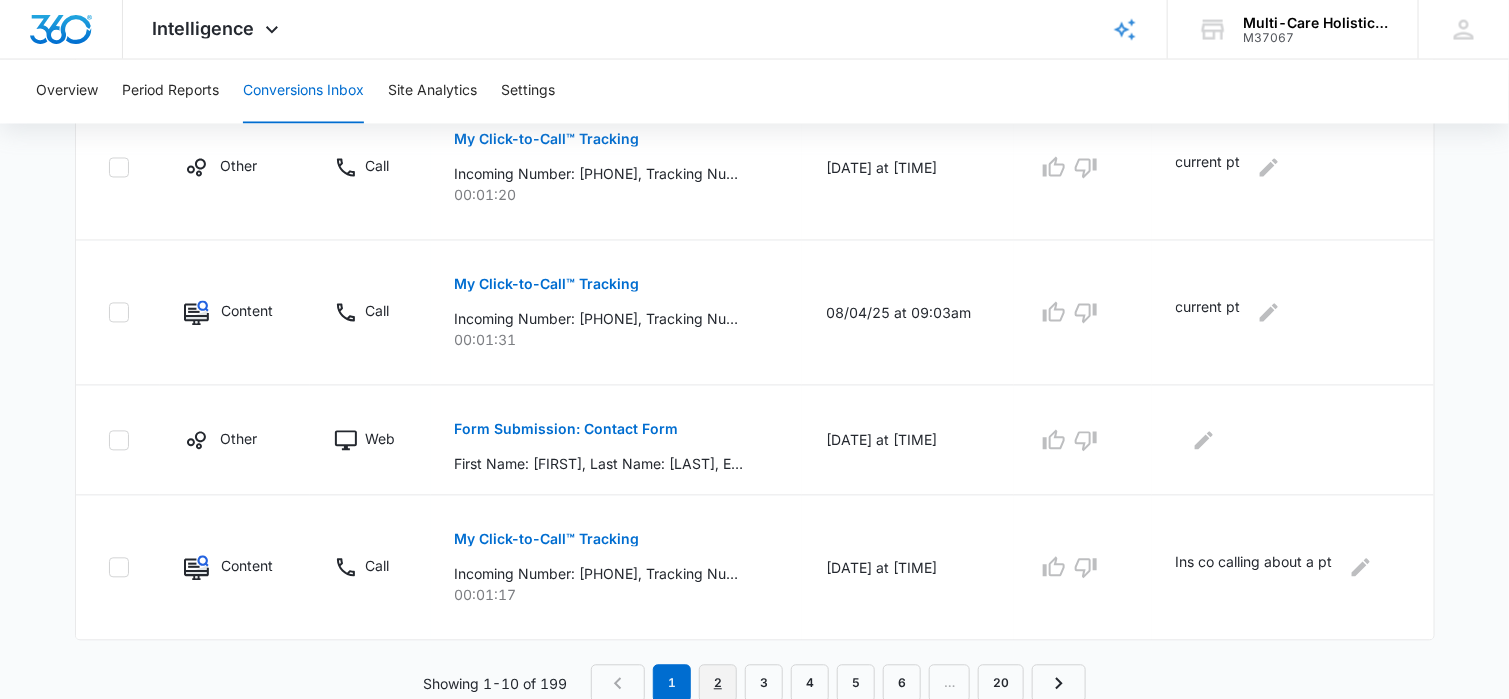 click on "2" at bounding box center (718, 684) 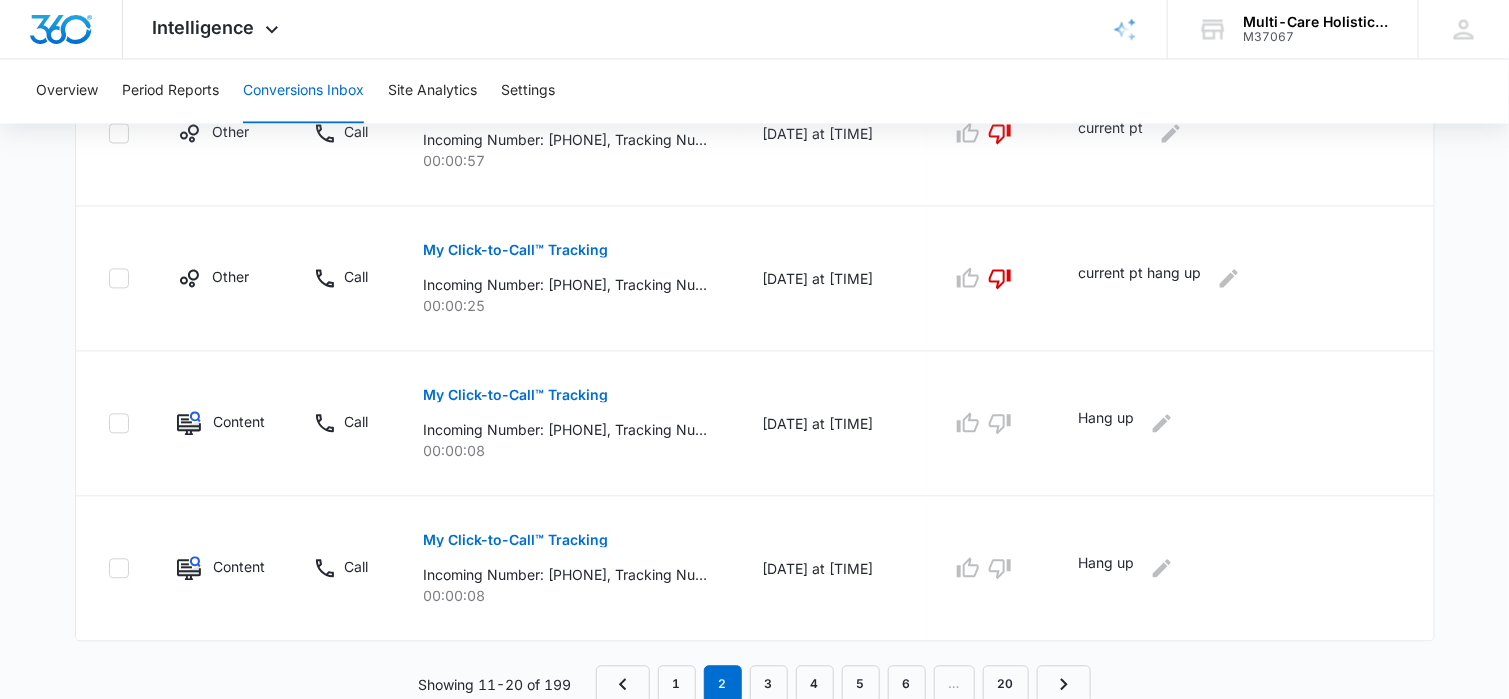 scroll, scrollTop: 1439, scrollLeft: 0, axis: vertical 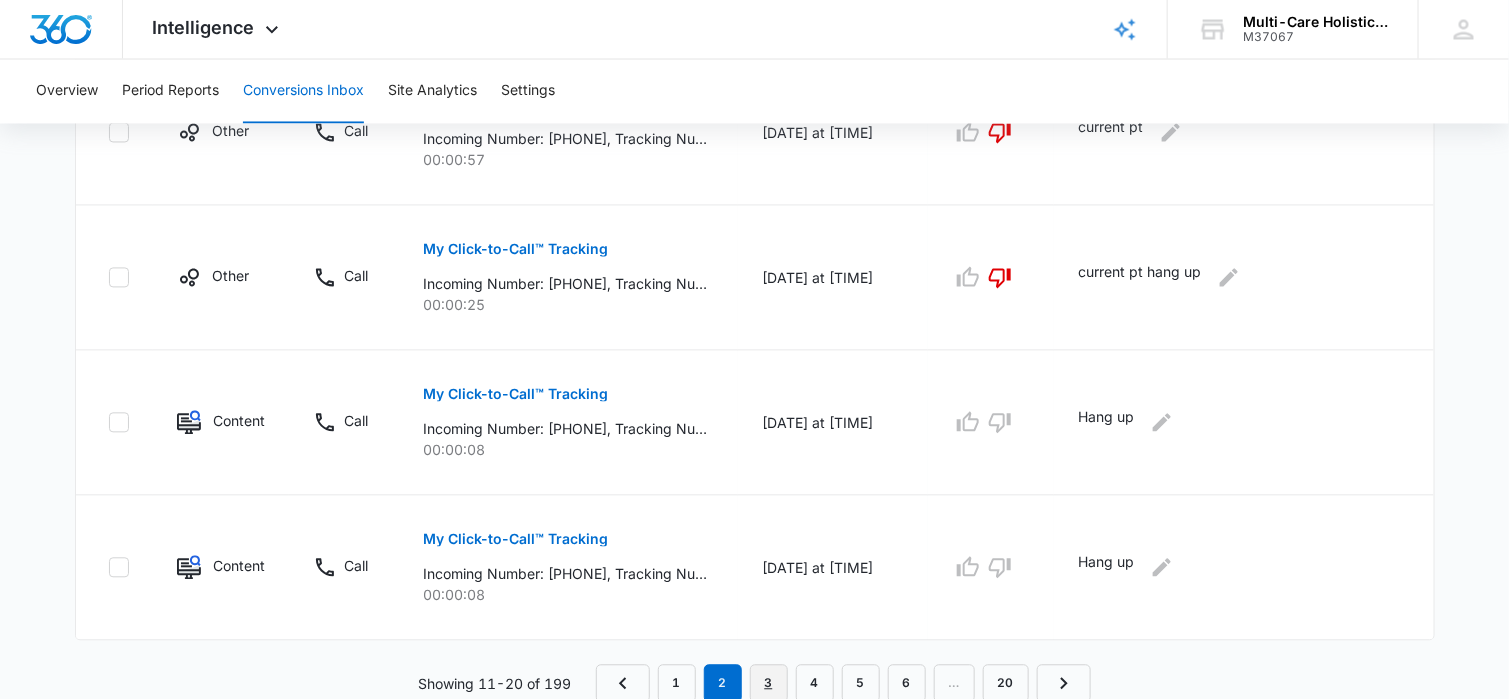 click on "3" at bounding box center (769, 684) 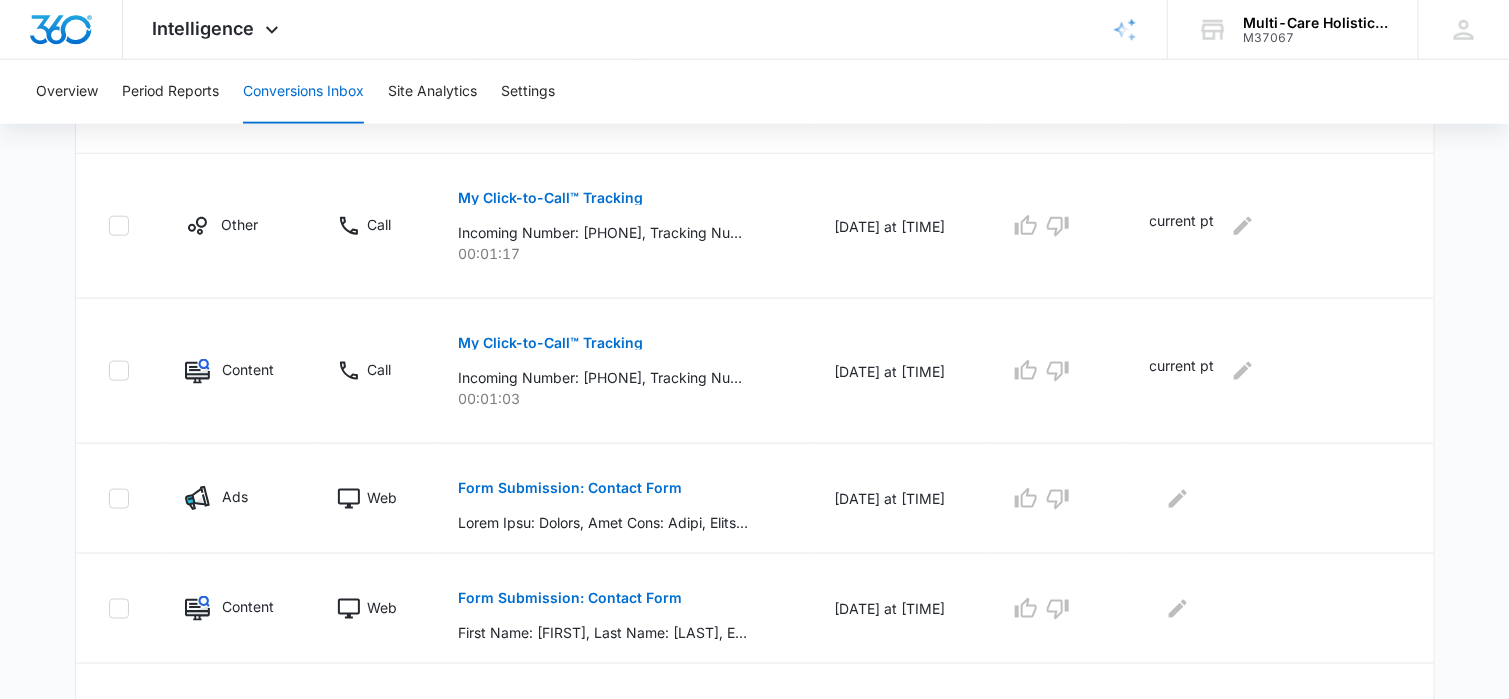 scroll, scrollTop: 900, scrollLeft: 0, axis: vertical 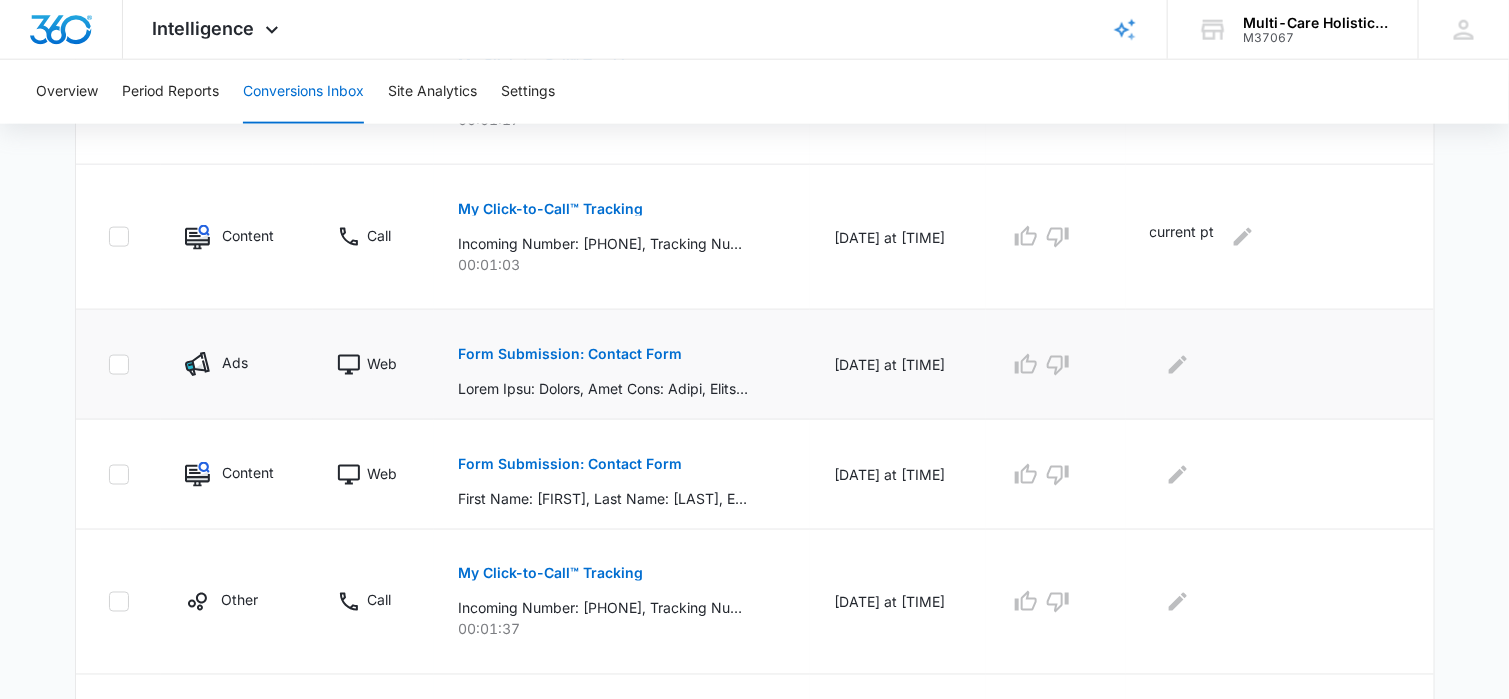 click on "Form Submission: Contact Form" at bounding box center (570, 354) 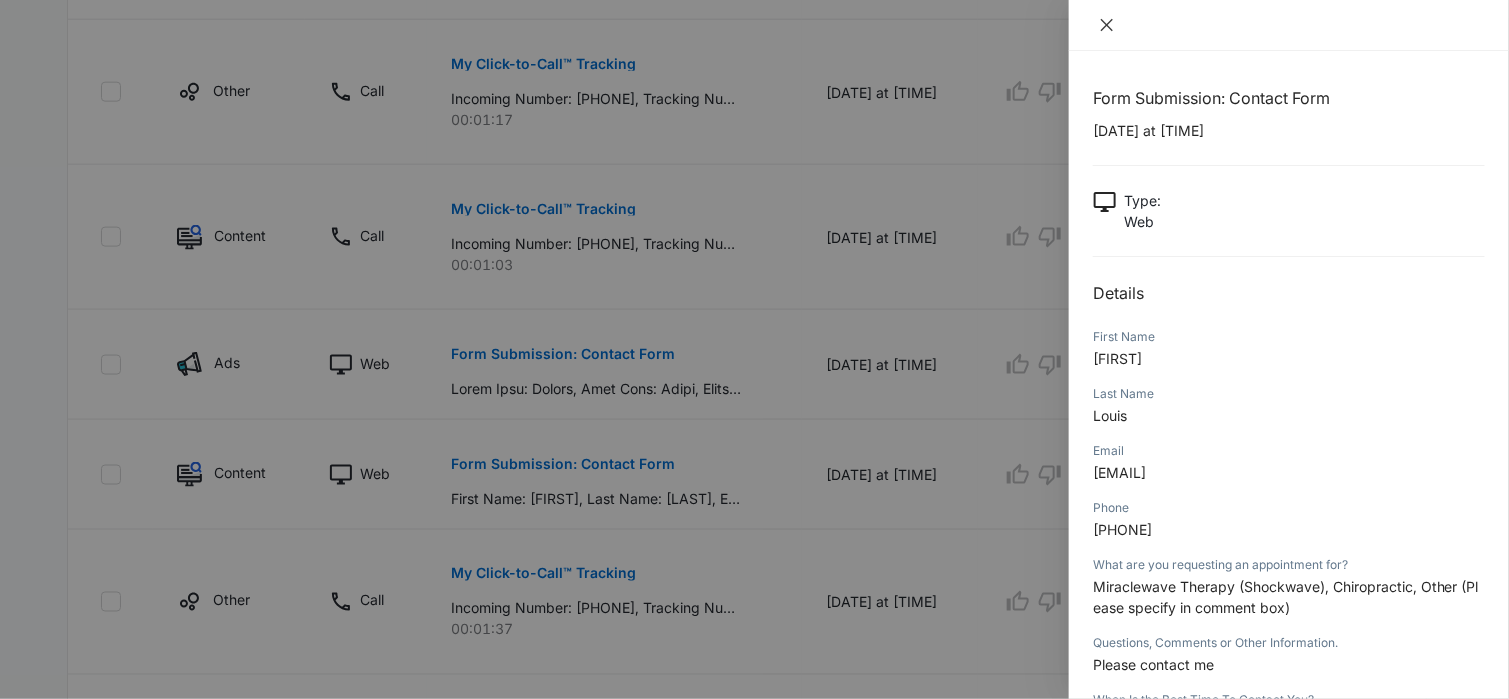 click 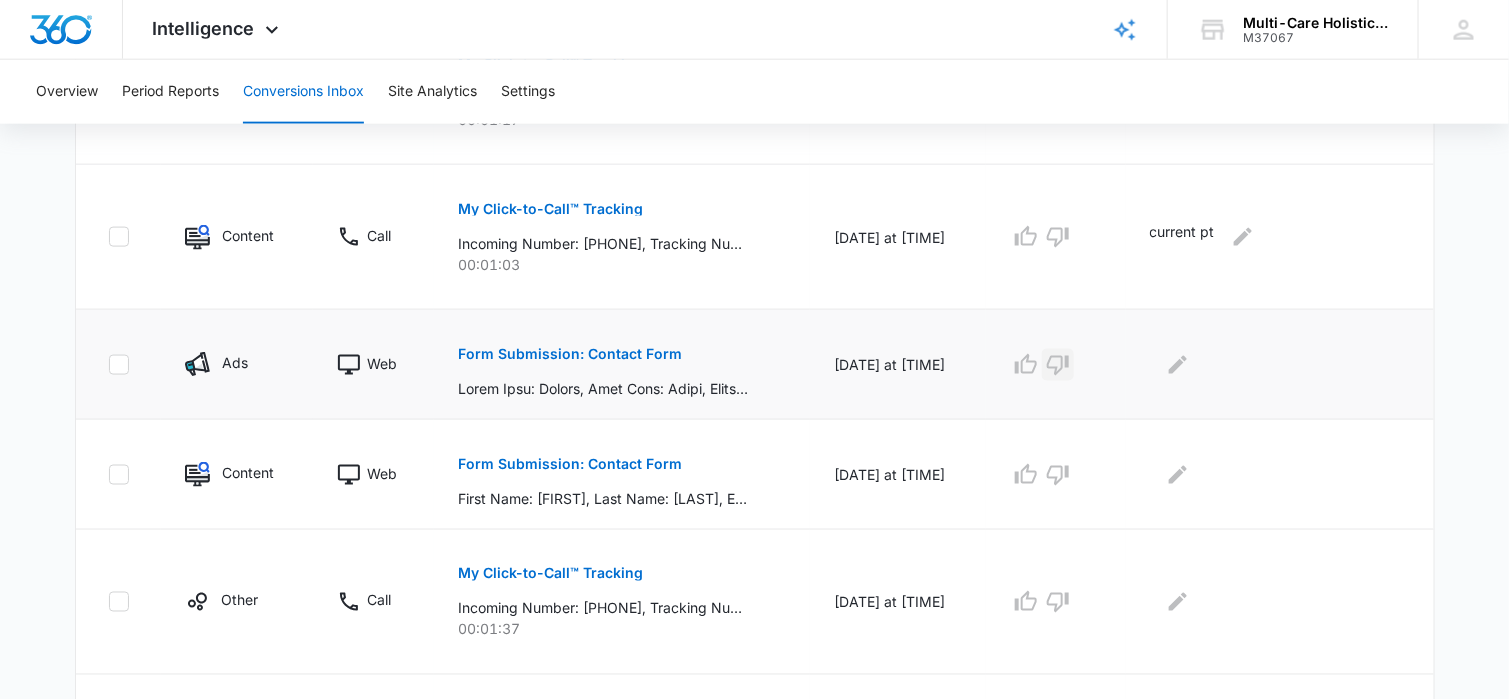 click 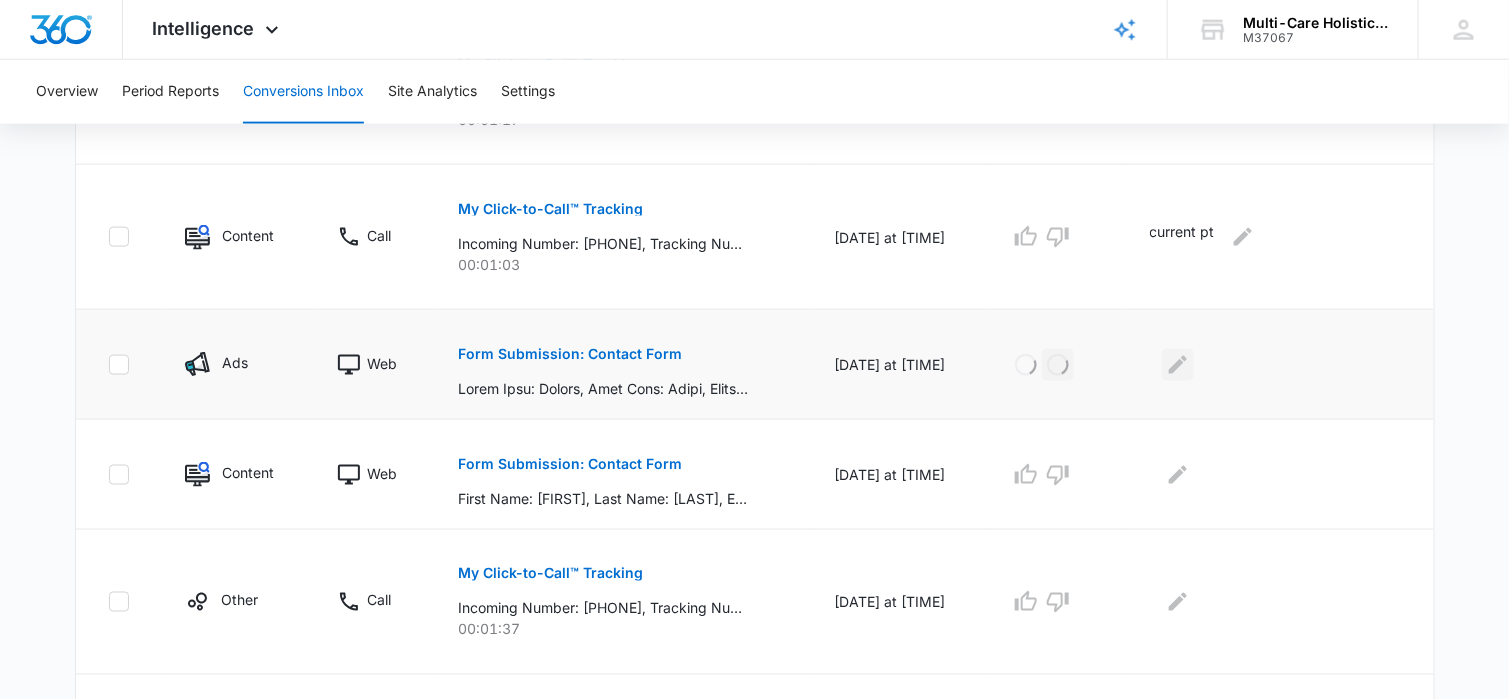 click 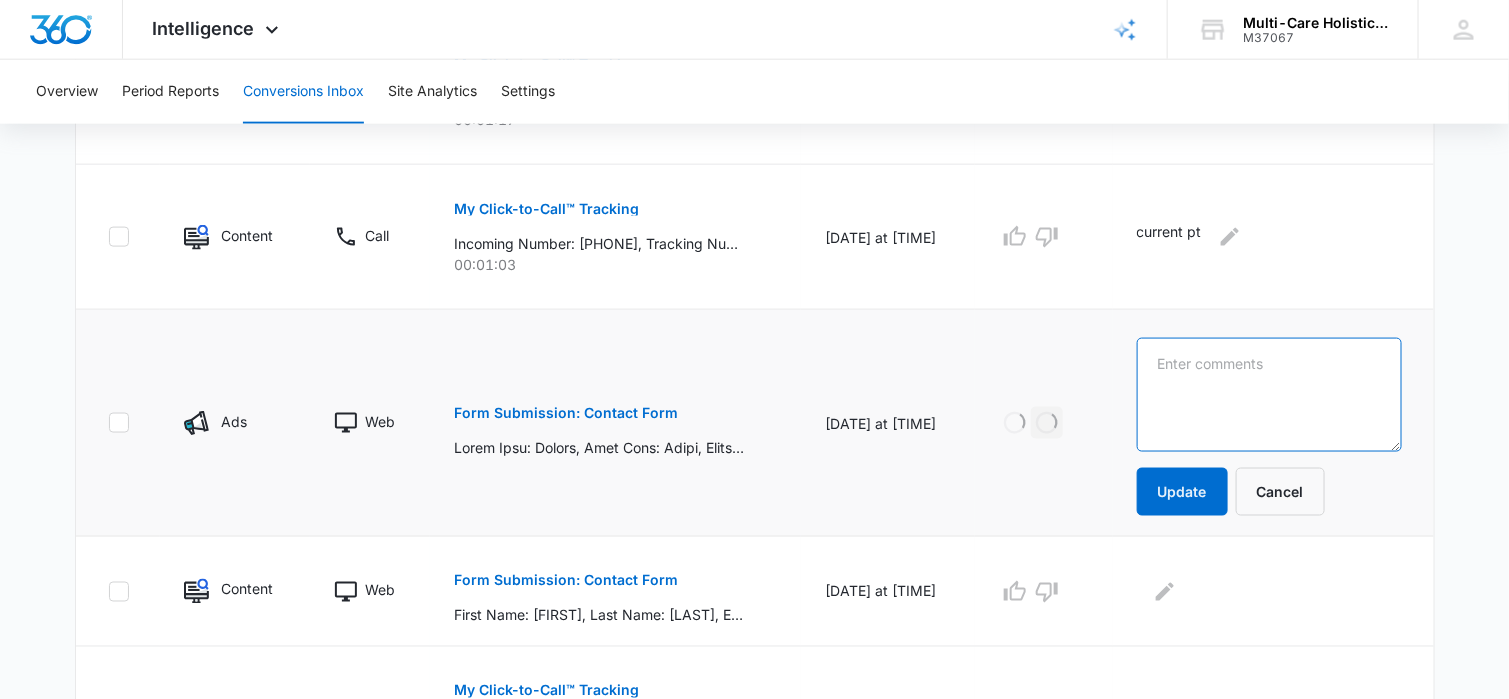 click at bounding box center (1269, 395) 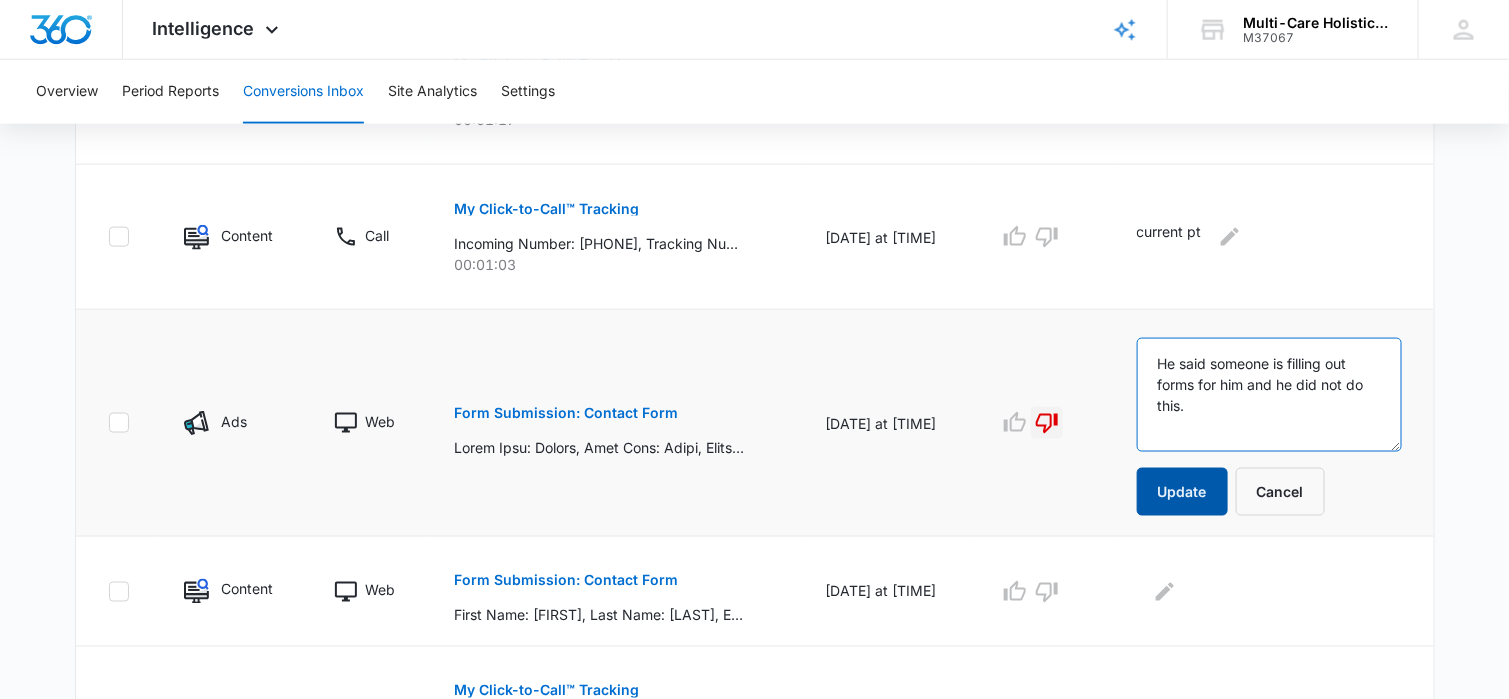 type on "He said someone is filling out forms for him and he did not do this." 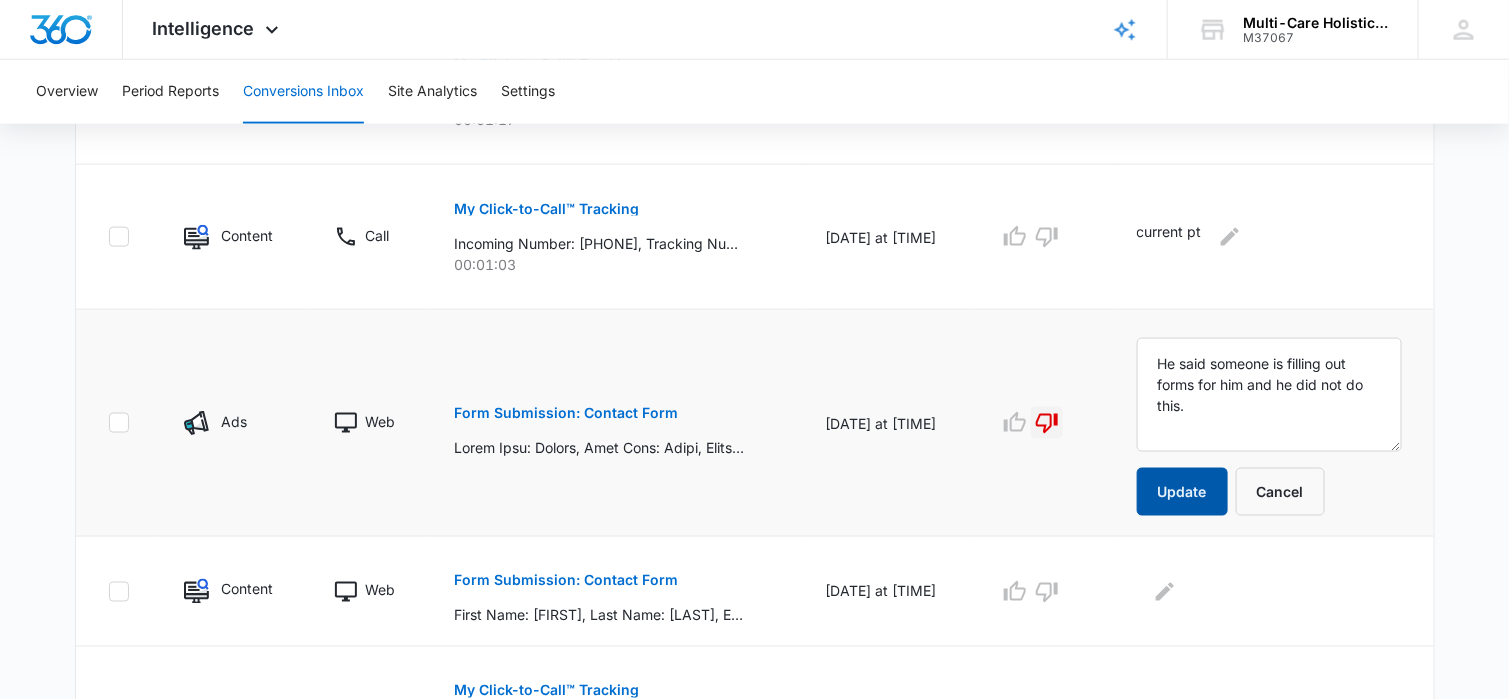 click on "Update" at bounding box center [1182, 492] 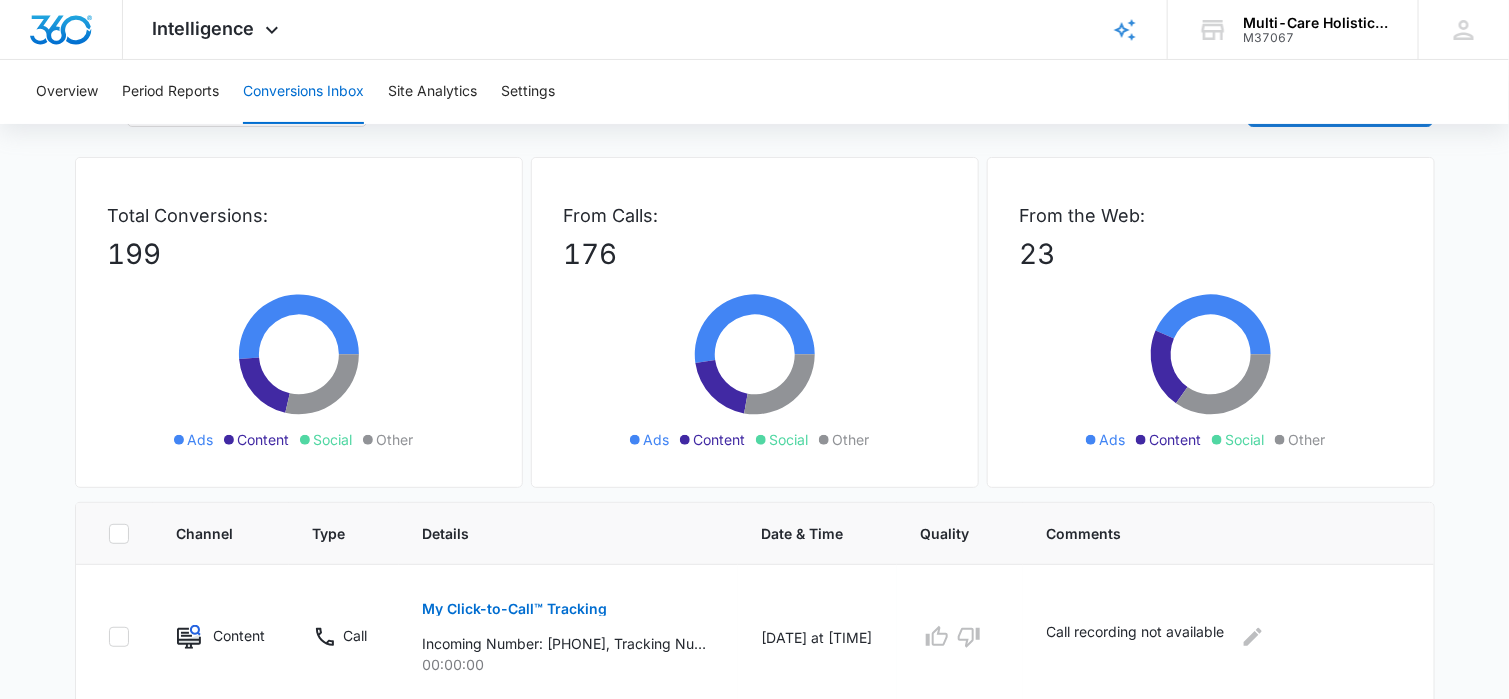 scroll, scrollTop: 0, scrollLeft: 0, axis: both 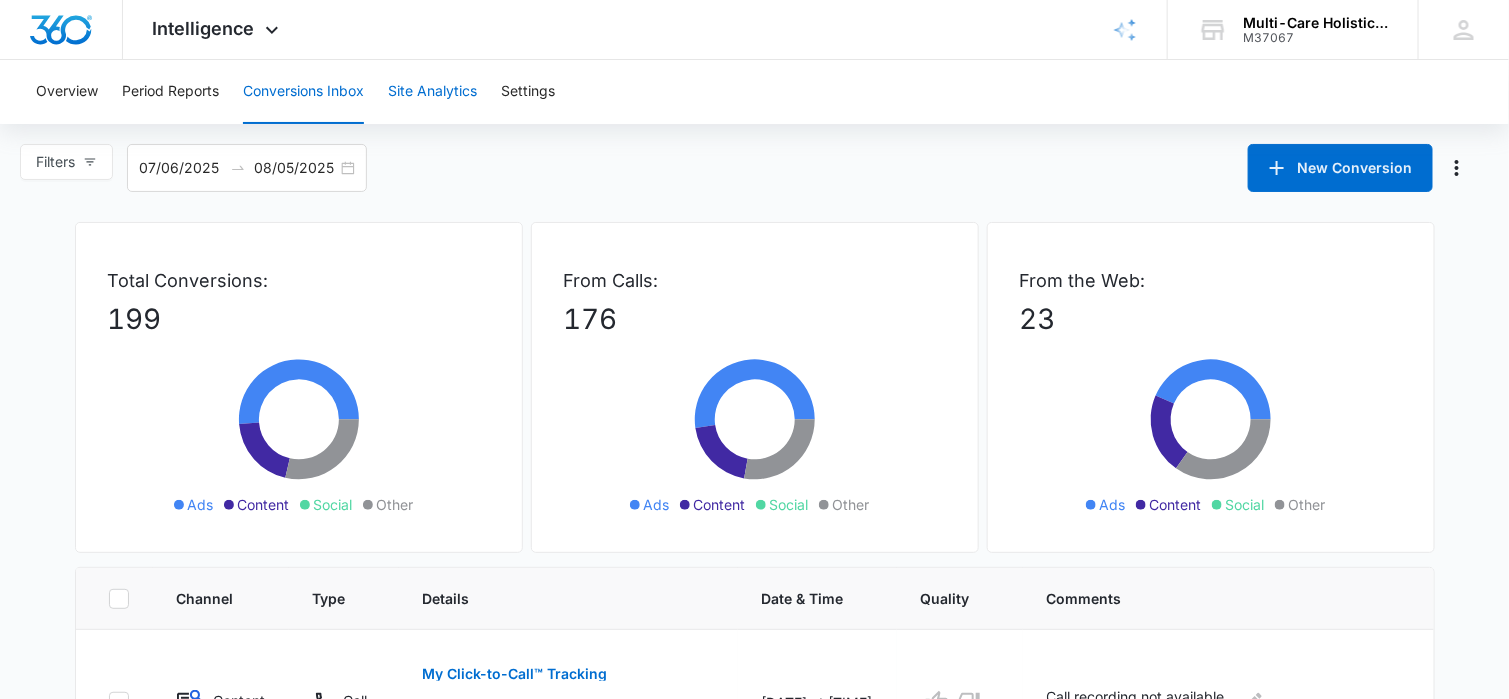 click on "Site Analytics" at bounding box center (432, 92) 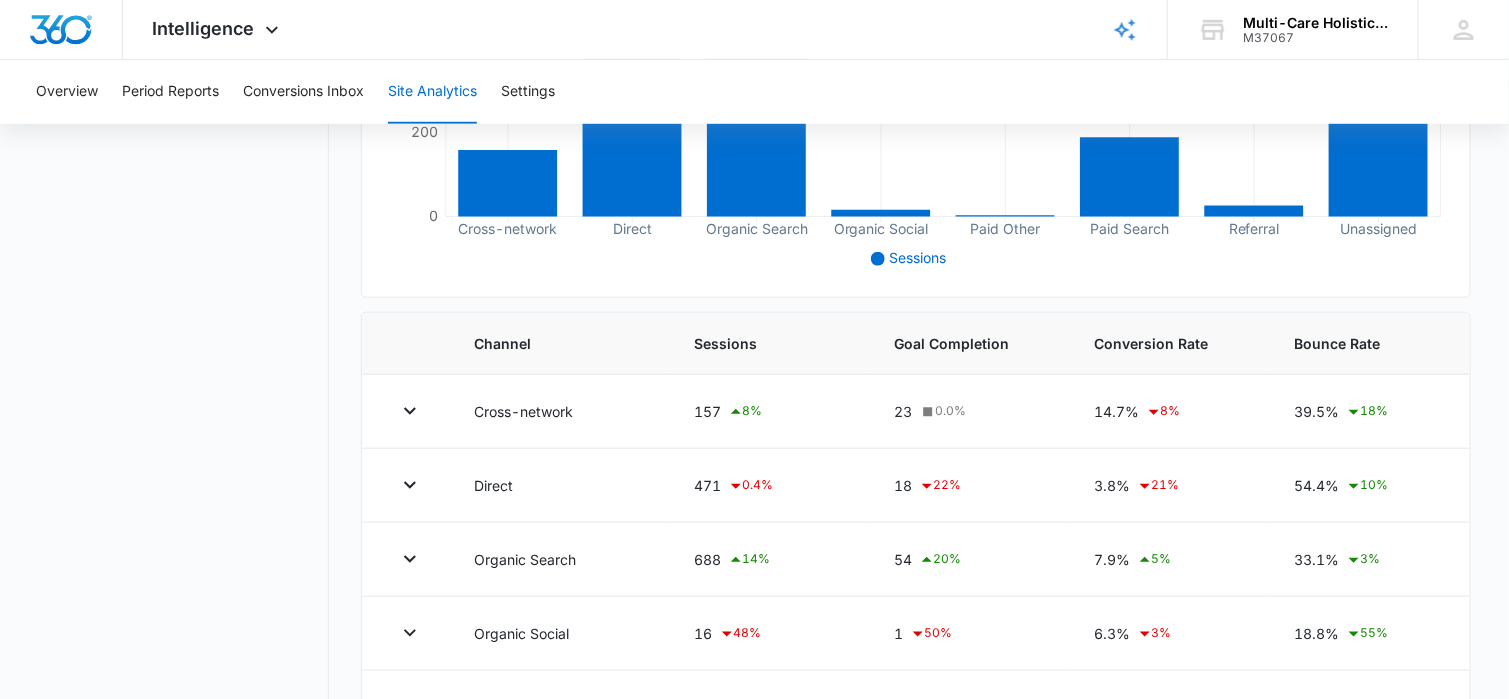 scroll, scrollTop: 0, scrollLeft: 0, axis: both 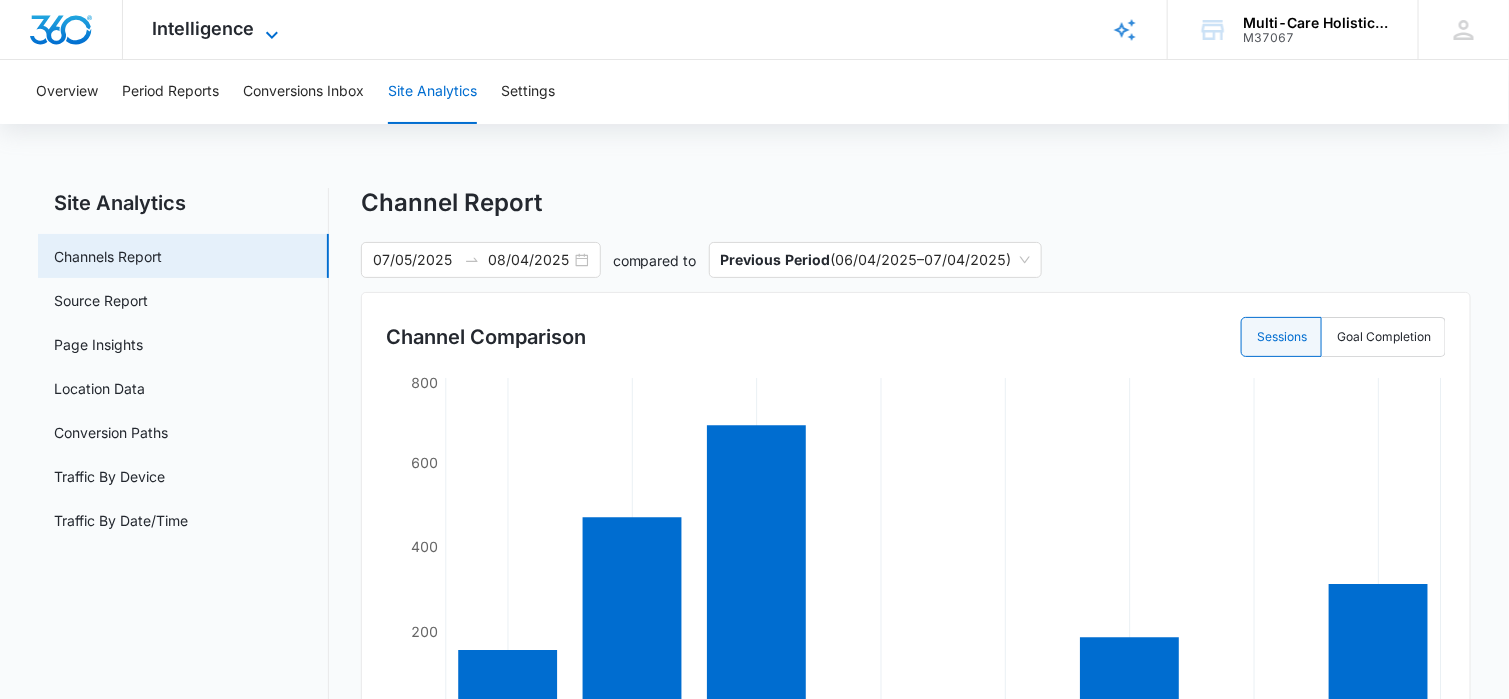 click on "Intelligence" at bounding box center [204, 28] 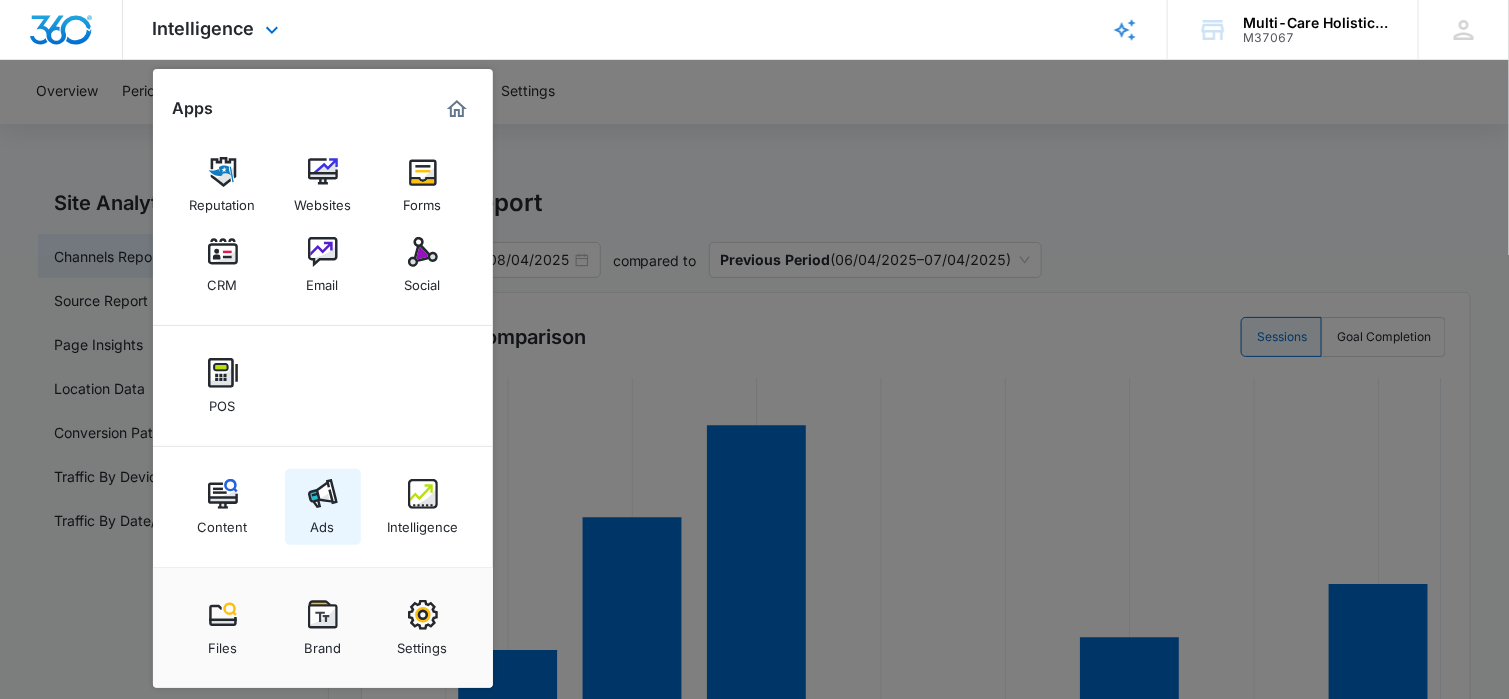 click at bounding box center (323, 494) 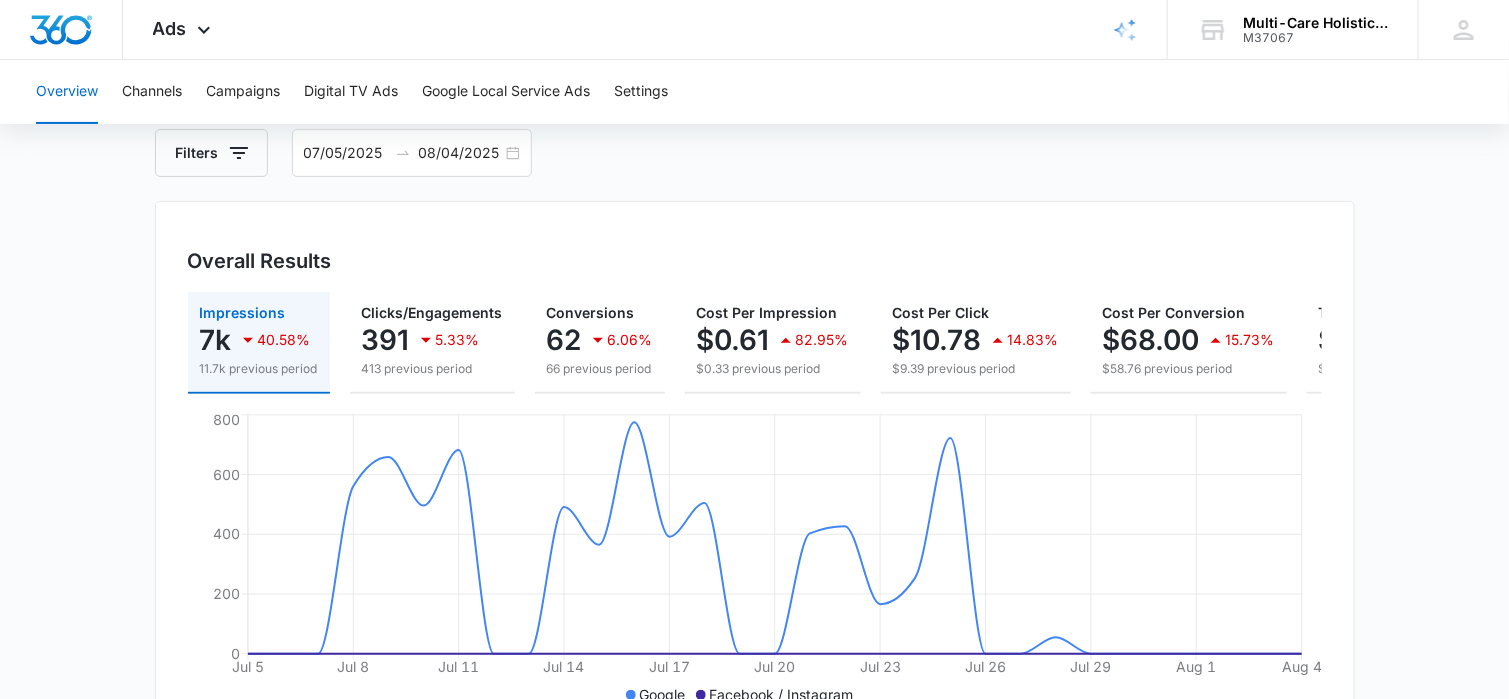 scroll, scrollTop: 200, scrollLeft: 0, axis: vertical 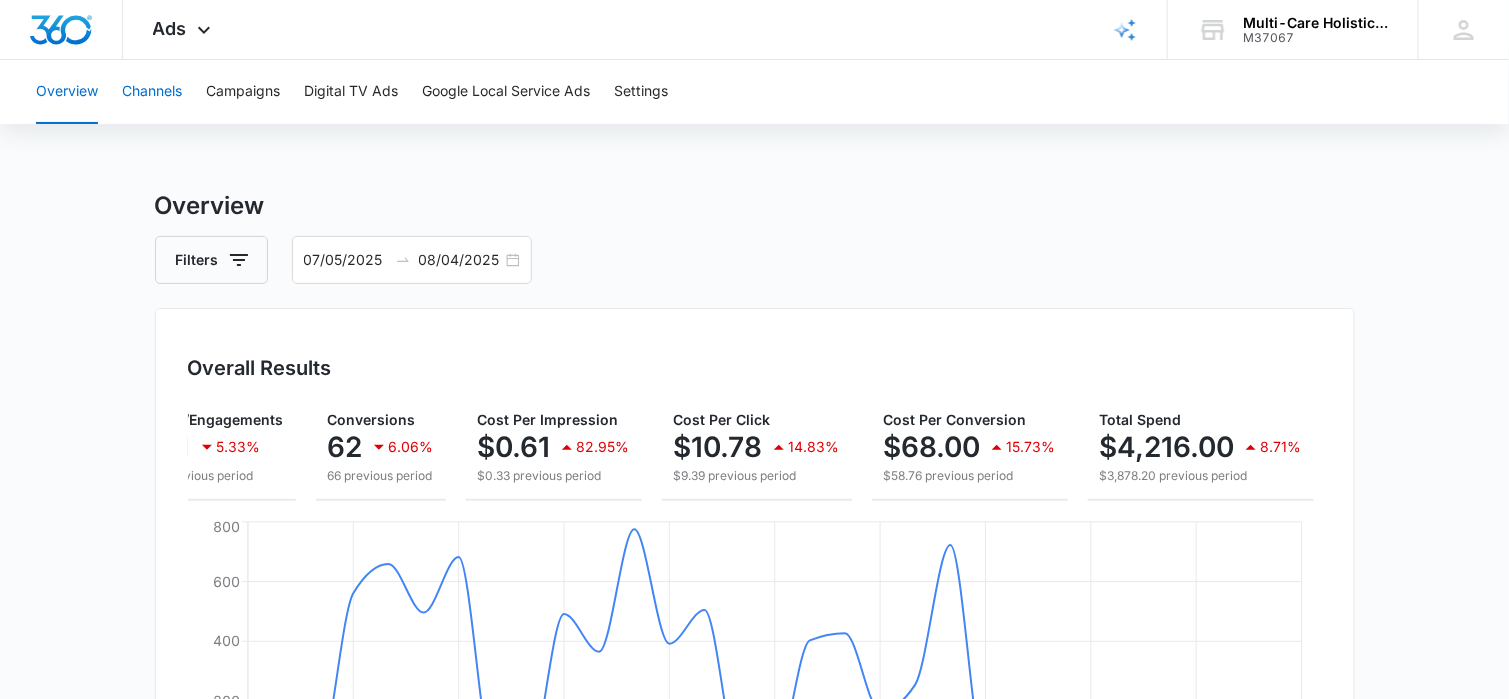 click on "Channels" at bounding box center [152, 92] 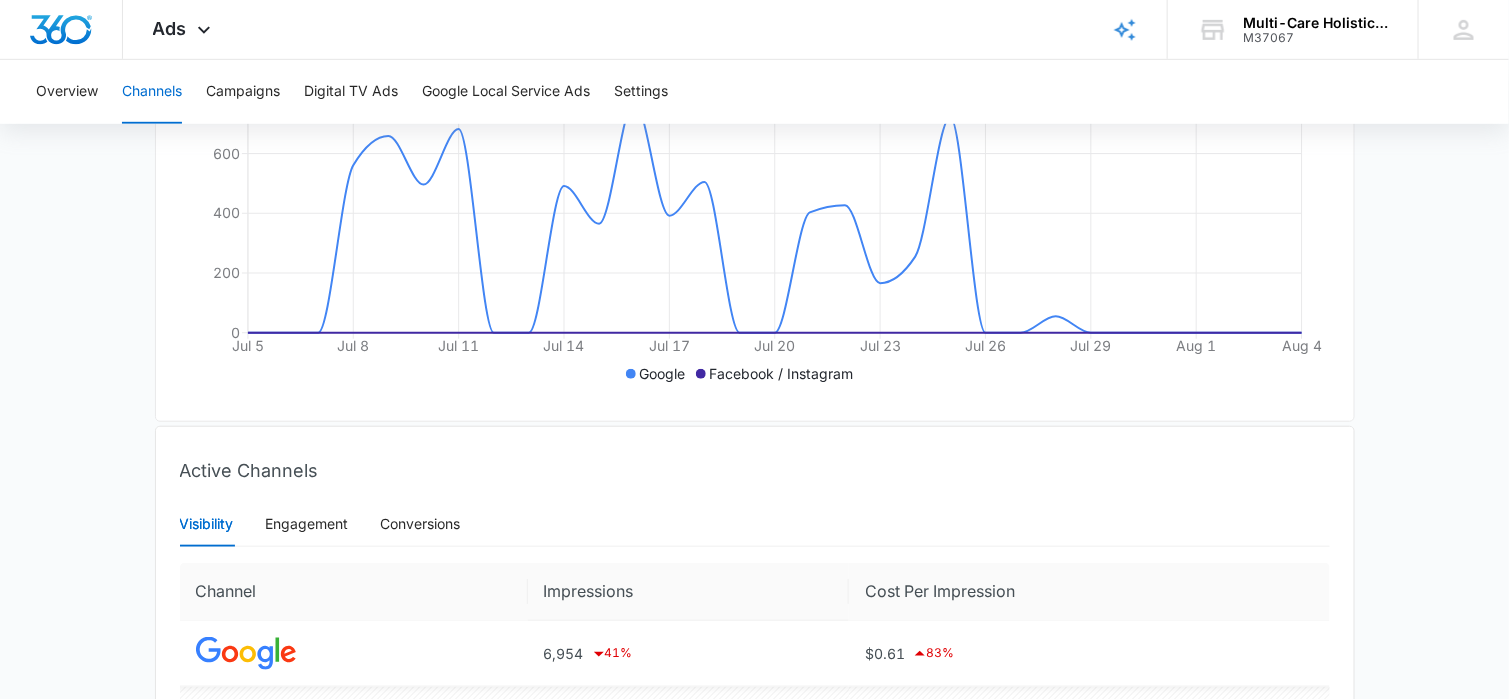 scroll, scrollTop: 581, scrollLeft: 0, axis: vertical 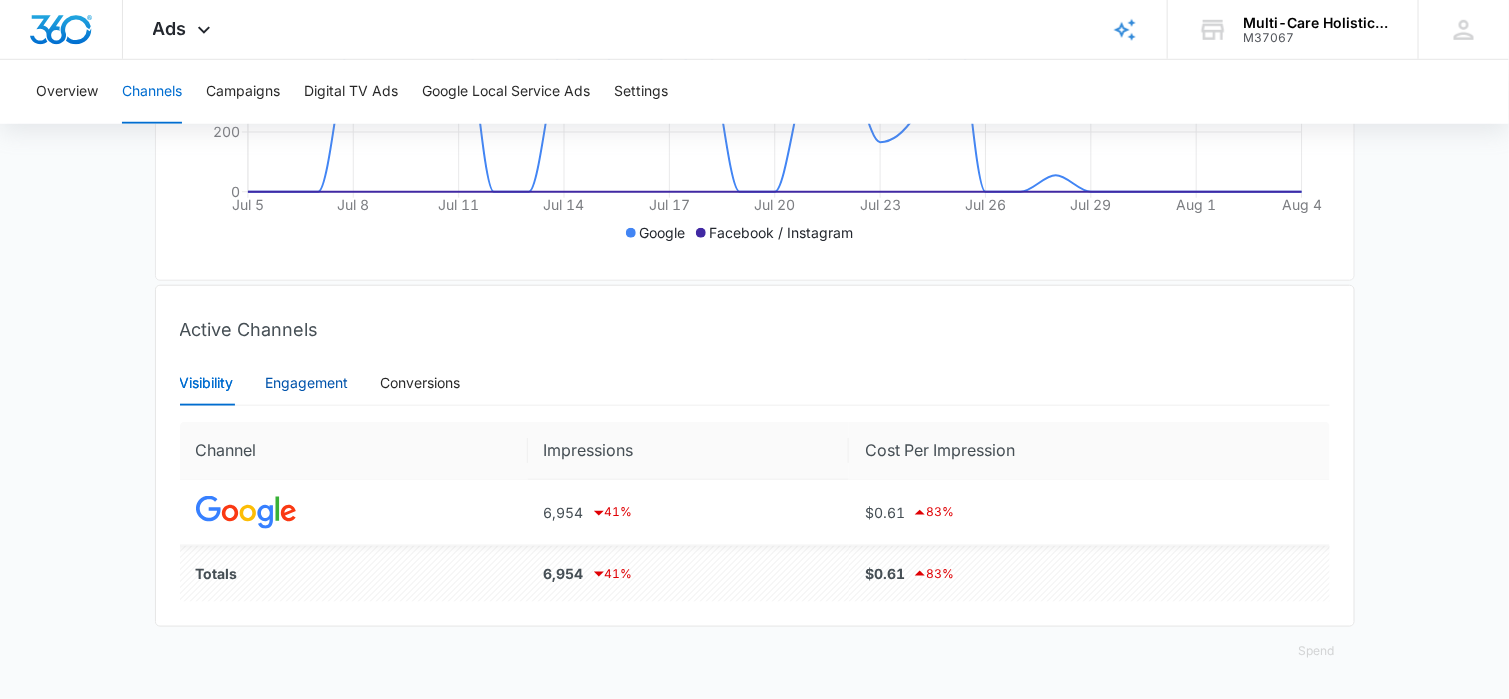 click on "Engagement" at bounding box center (307, 383) 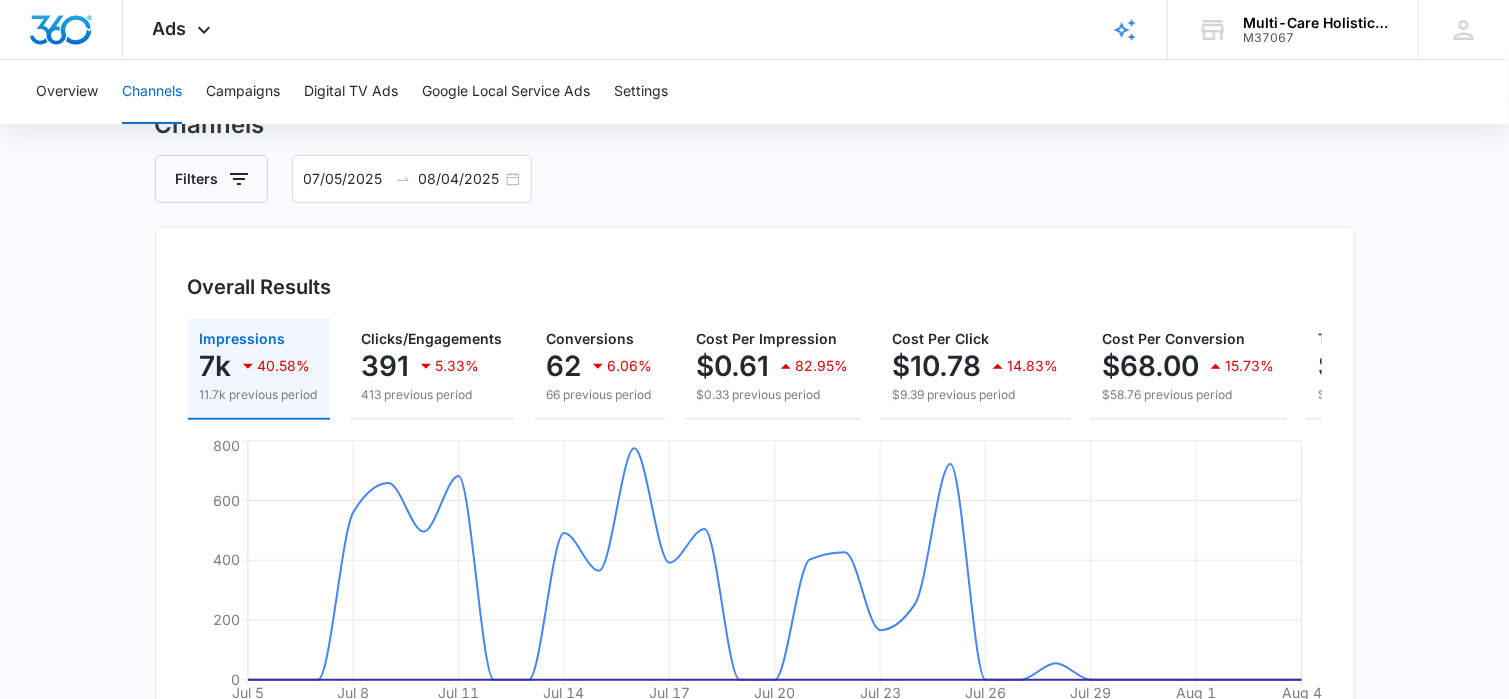 scroll, scrollTop: 0, scrollLeft: 0, axis: both 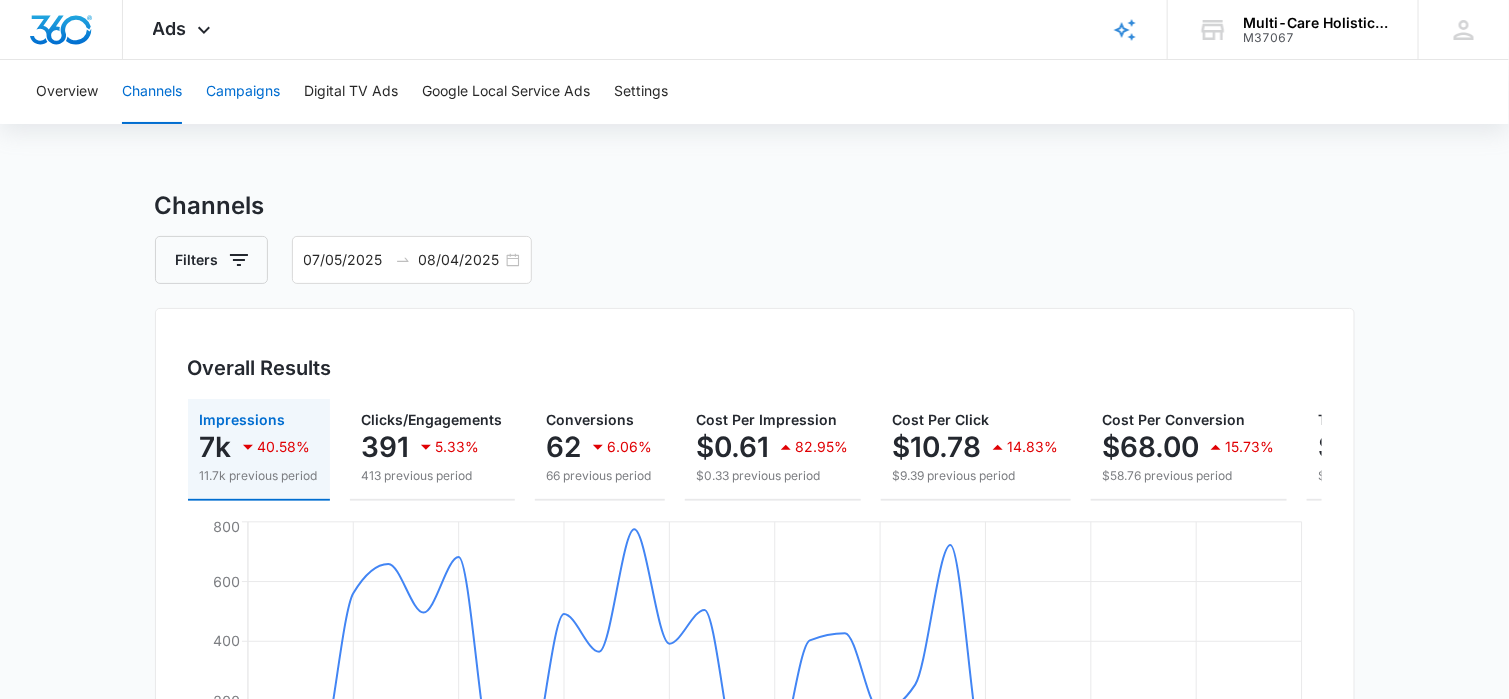 click on "Campaigns" at bounding box center [243, 92] 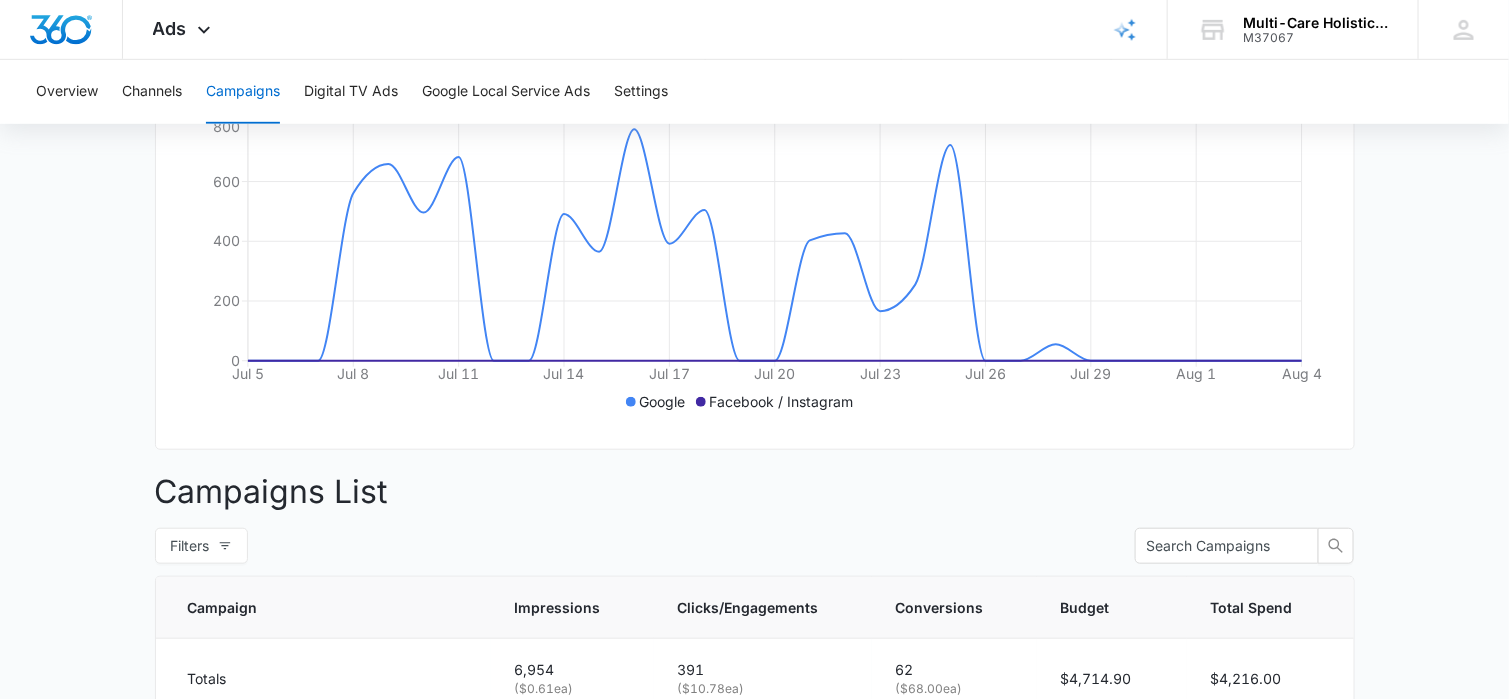 scroll, scrollTop: 0, scrollLeft: 0, axis: both 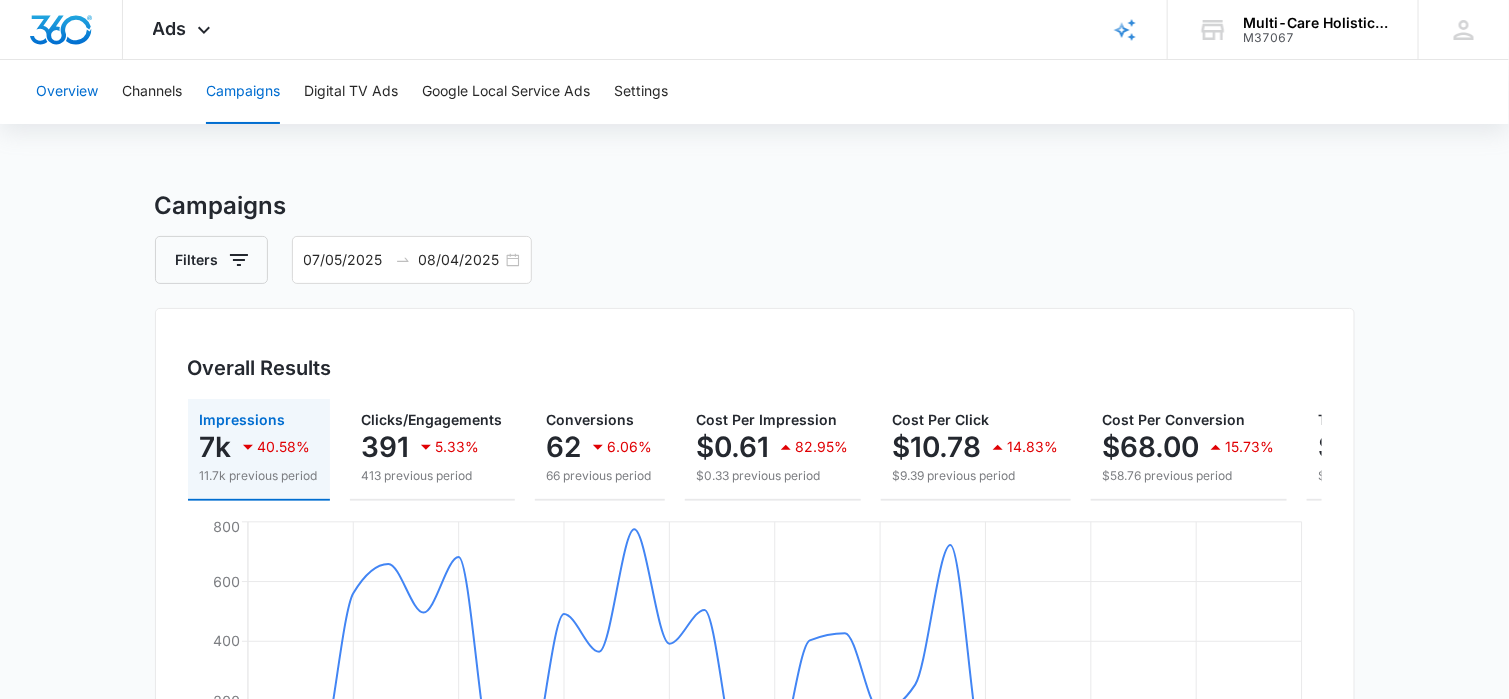 click on "Overview" at bounding box center [67, 92] 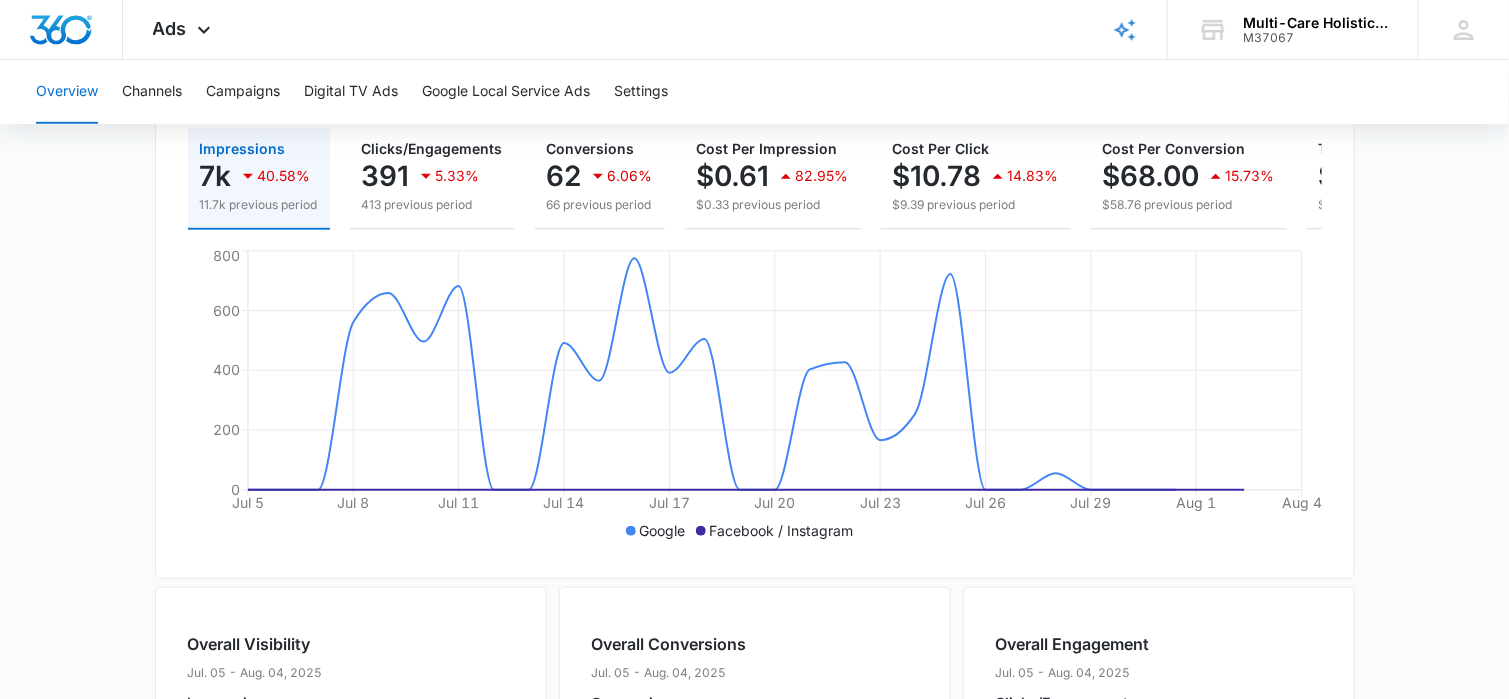 scroll, scrollTop: 0, scrollLeft: 0, axis: both 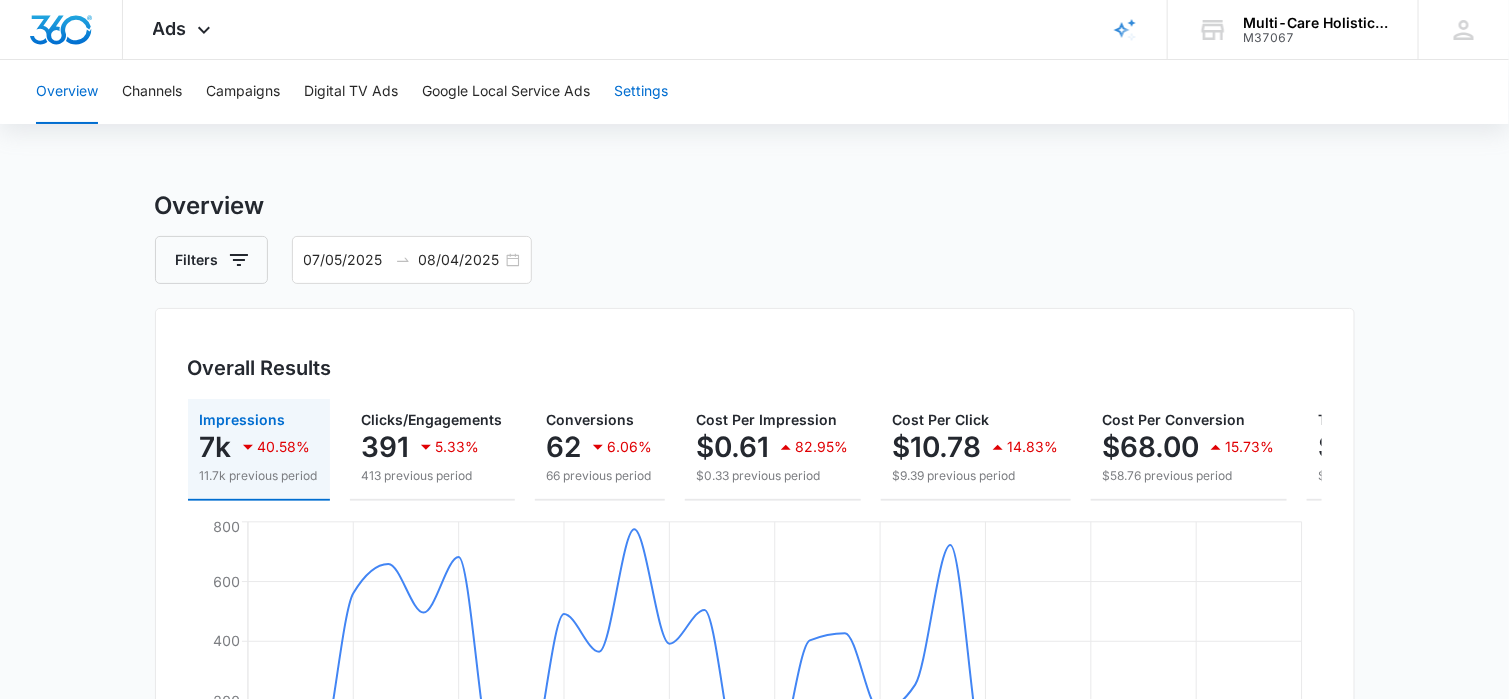click on "Settings" at bounding box center (641, 92) 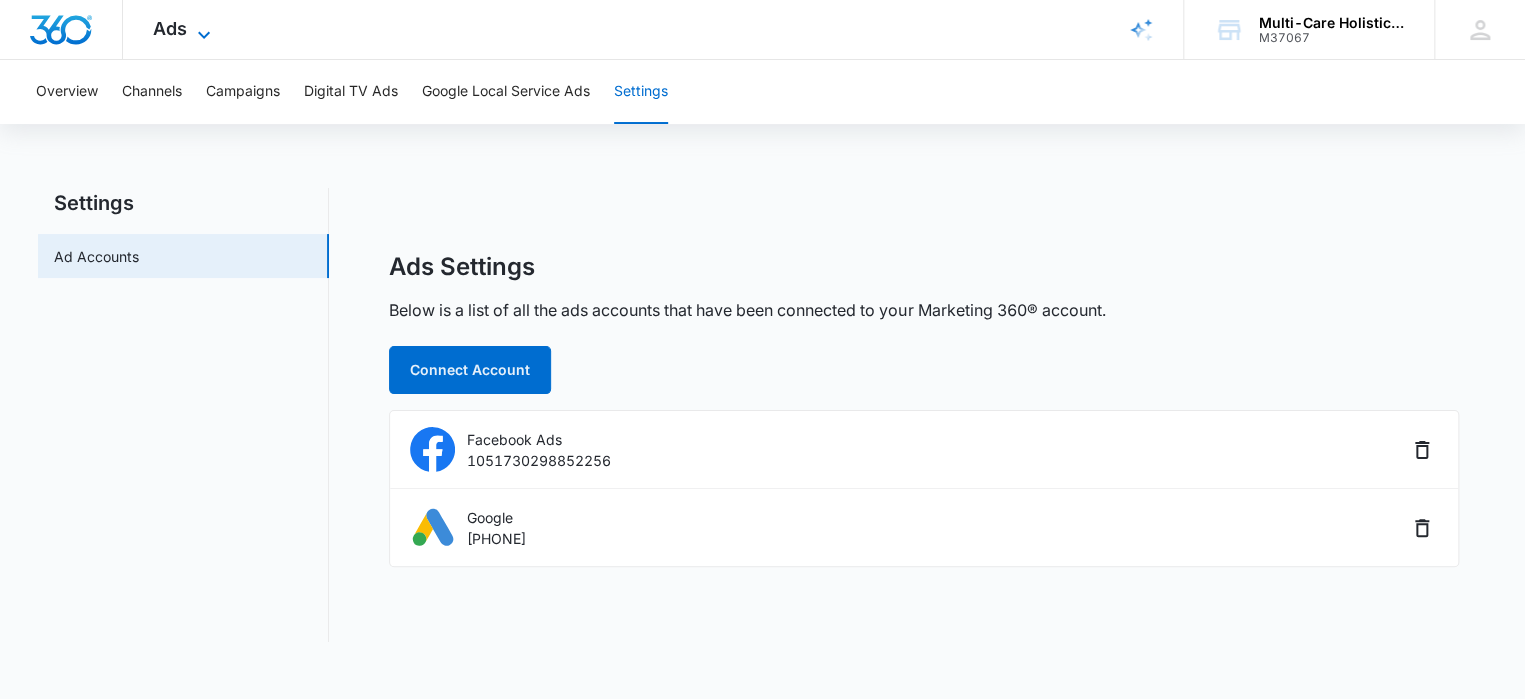 click 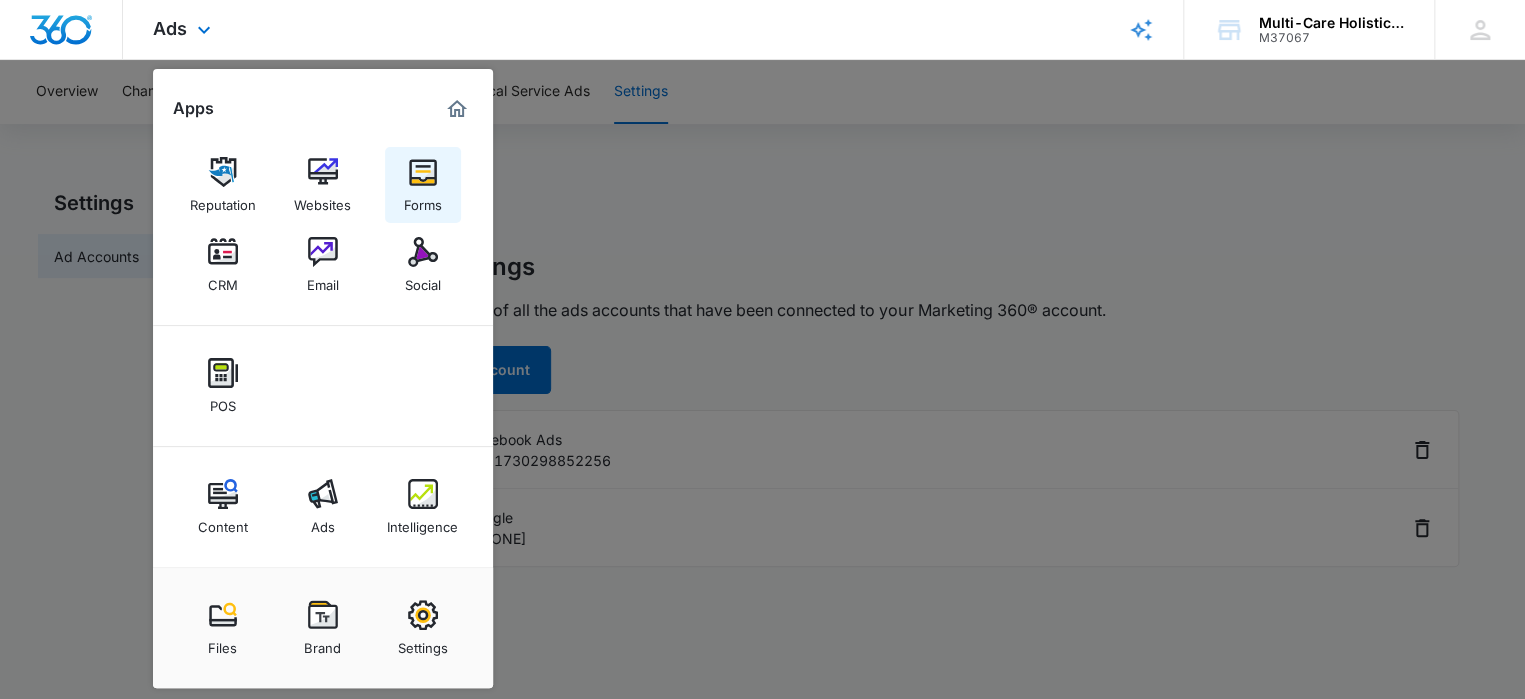 click at bounding box center (423, 172) 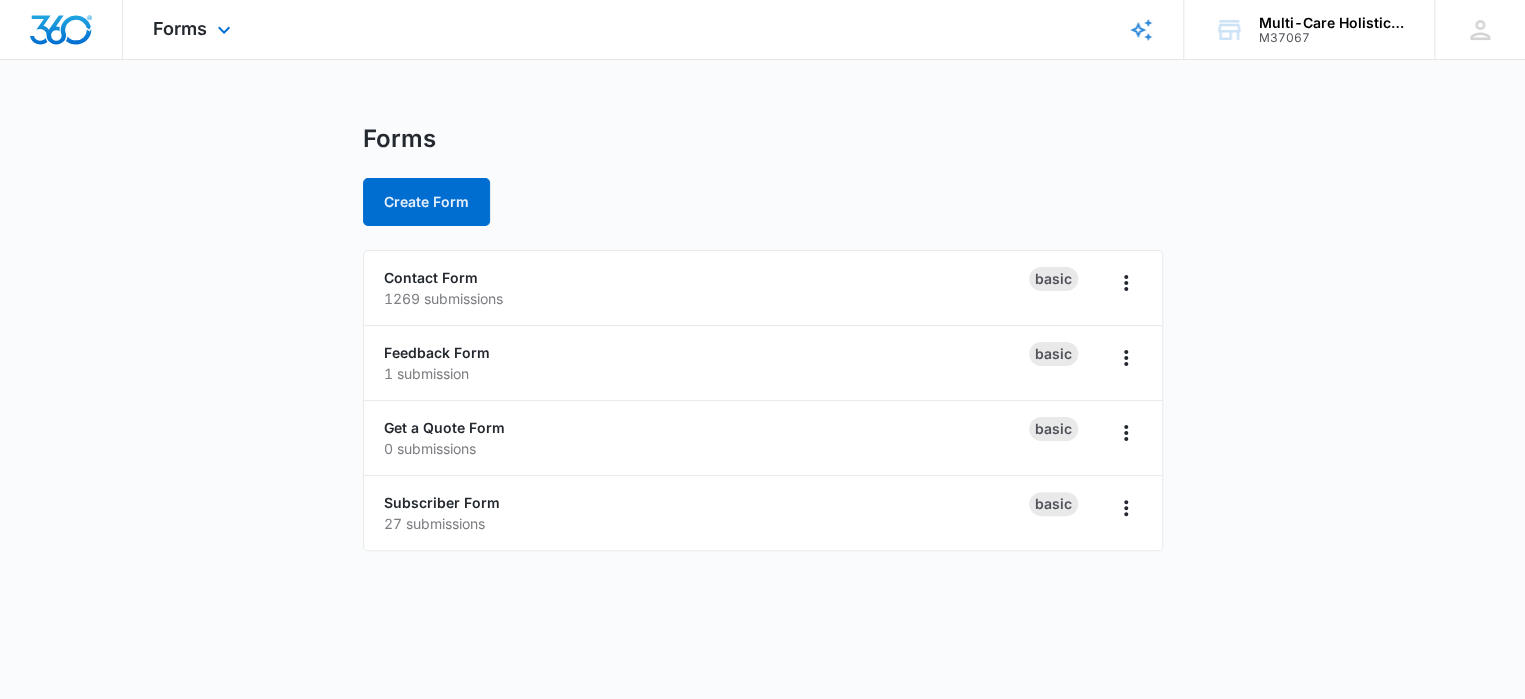 click on "Forms Apps Reputation Websites Forms CRM Email Social POS Content Ads Intelligence Files Brand Settings" at bounding box center (194, 29) 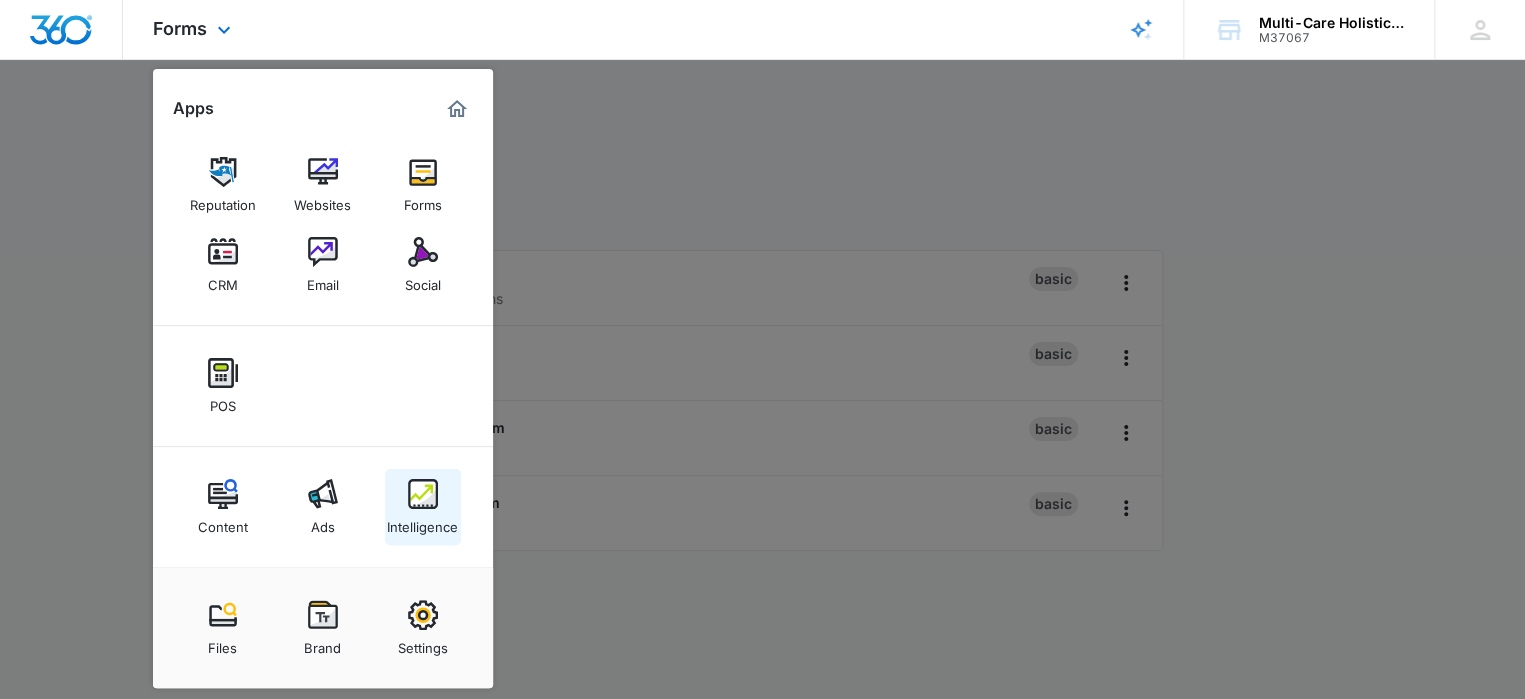 click at bounding box center (423, 494) 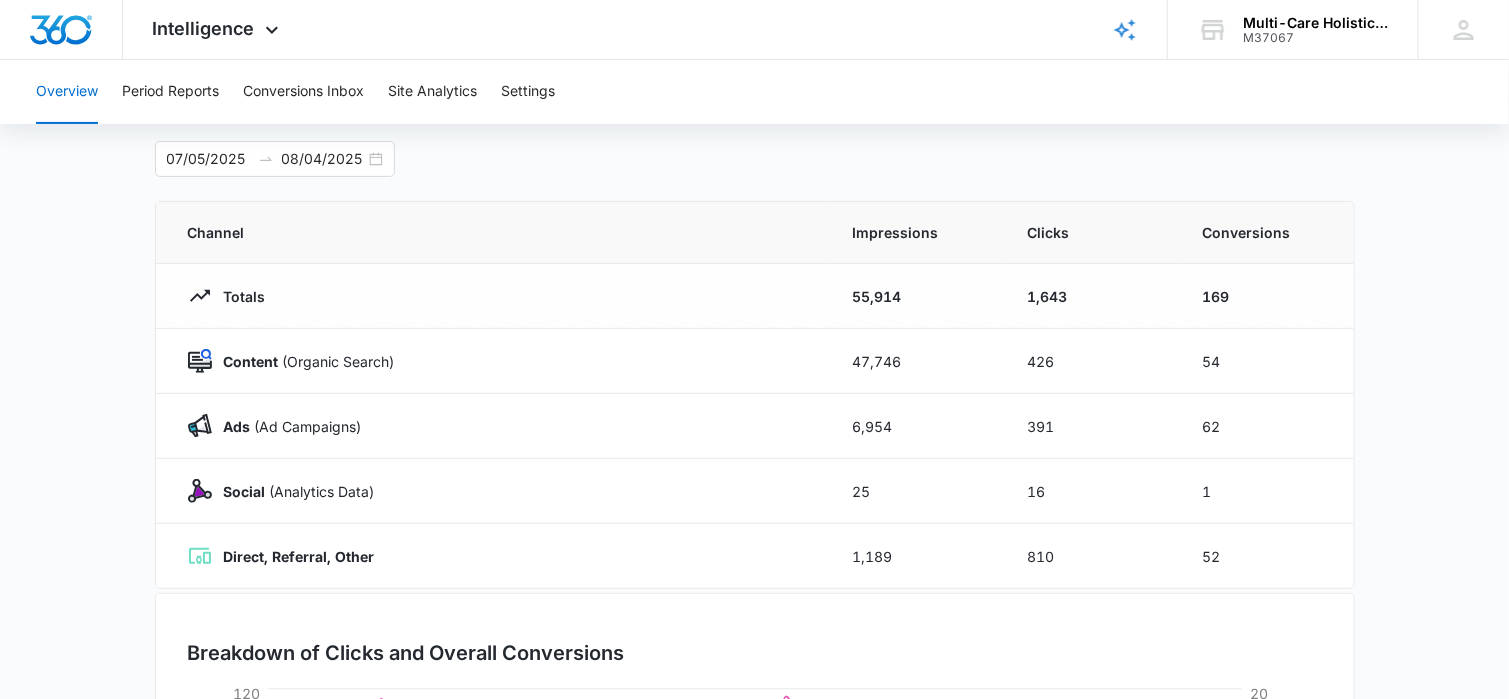 scroll, scrollTop: 100, scrollLeft: 0, axis: vertical 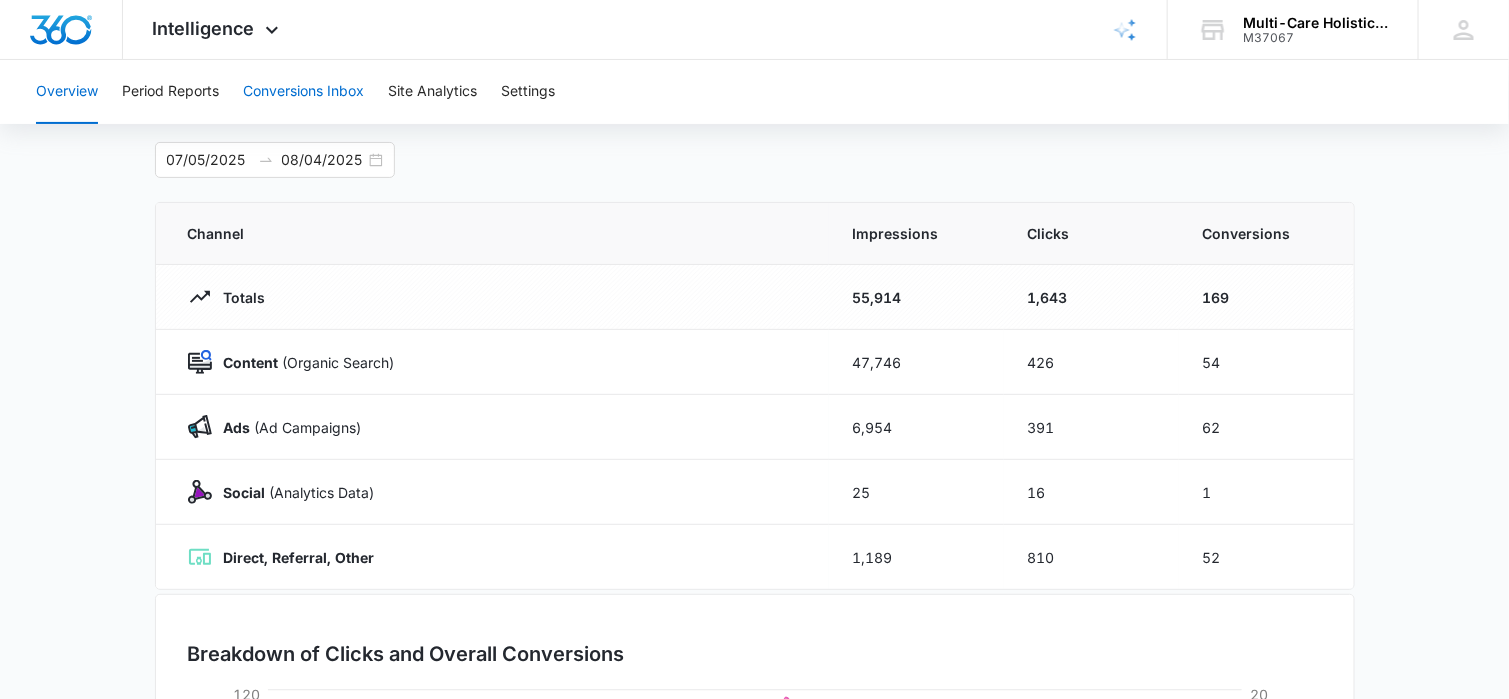 click on "Conversions Inbox" at bounding box center [303, 92] 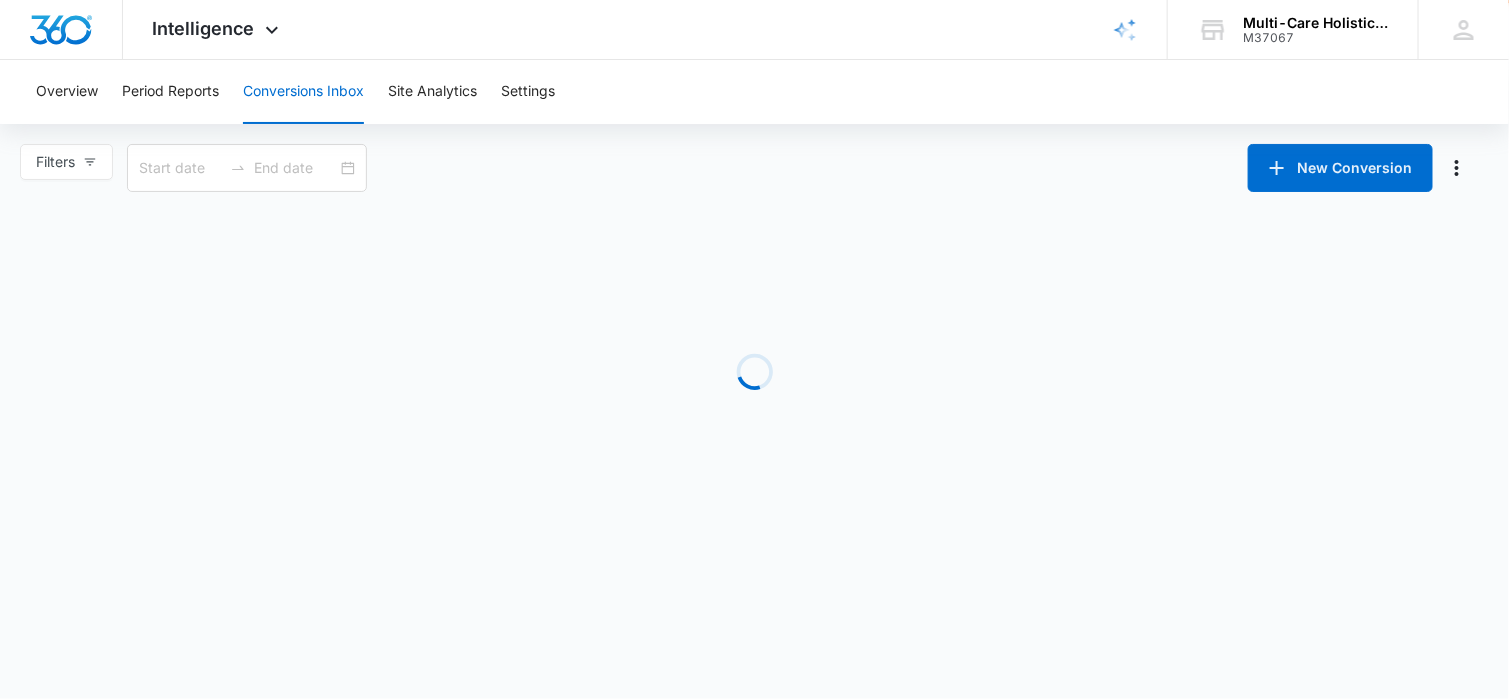 type on "07/06/2025" 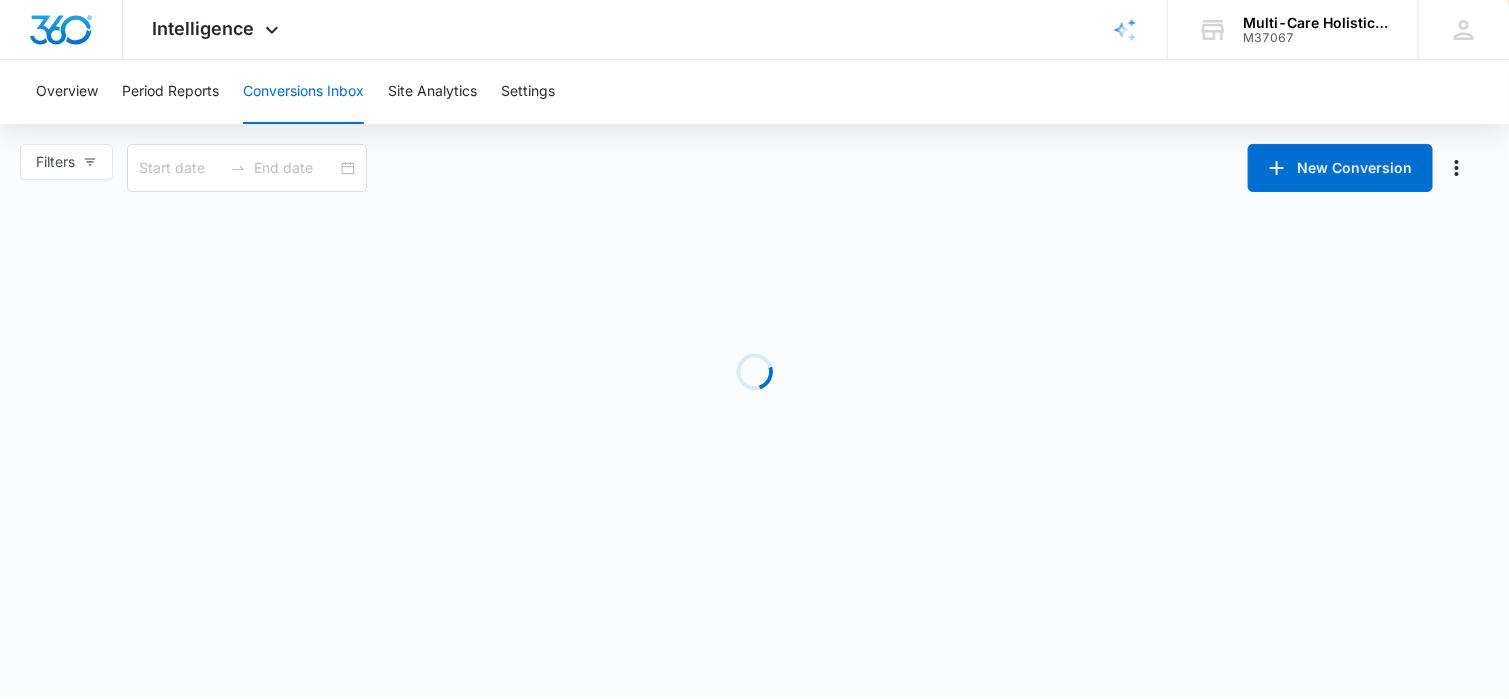 type on "08/05/2025" 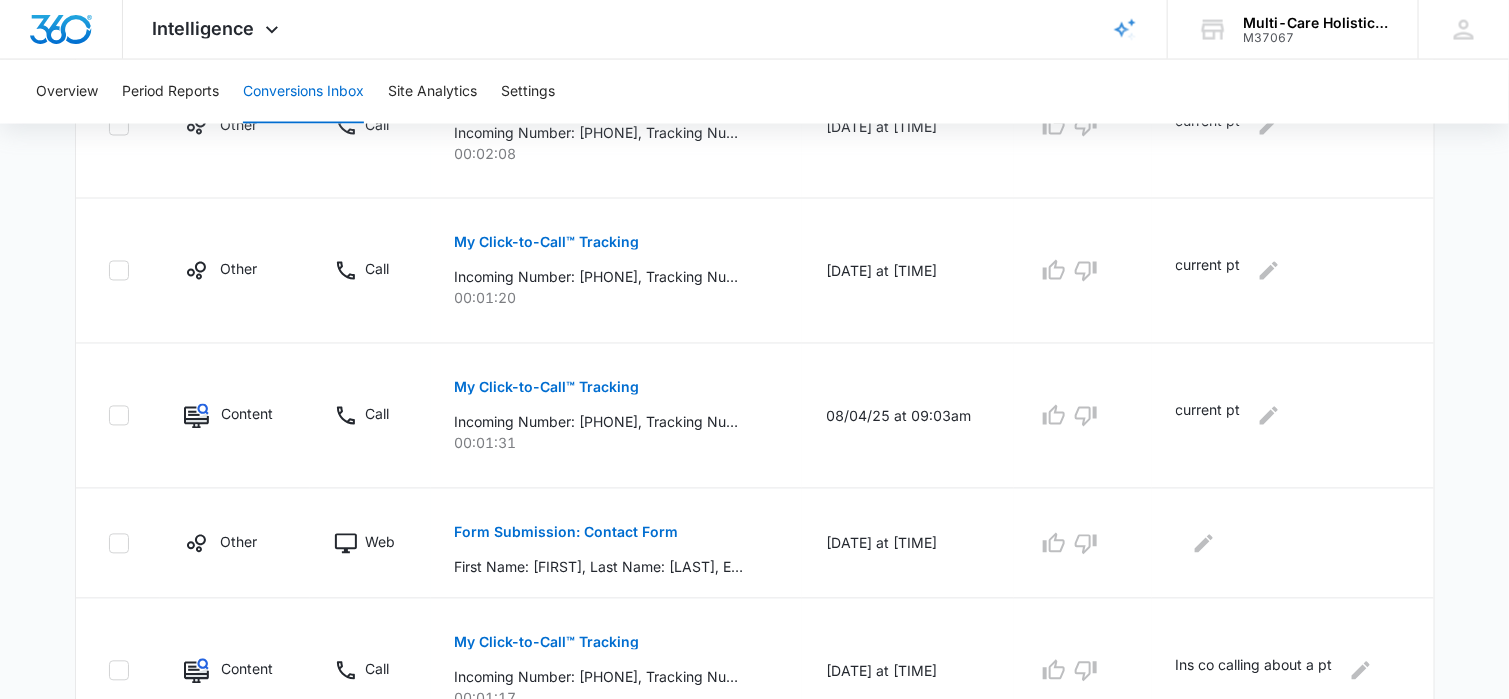 scroll, scrollTop: 1369, scrollLeft: 0, axis: vertical 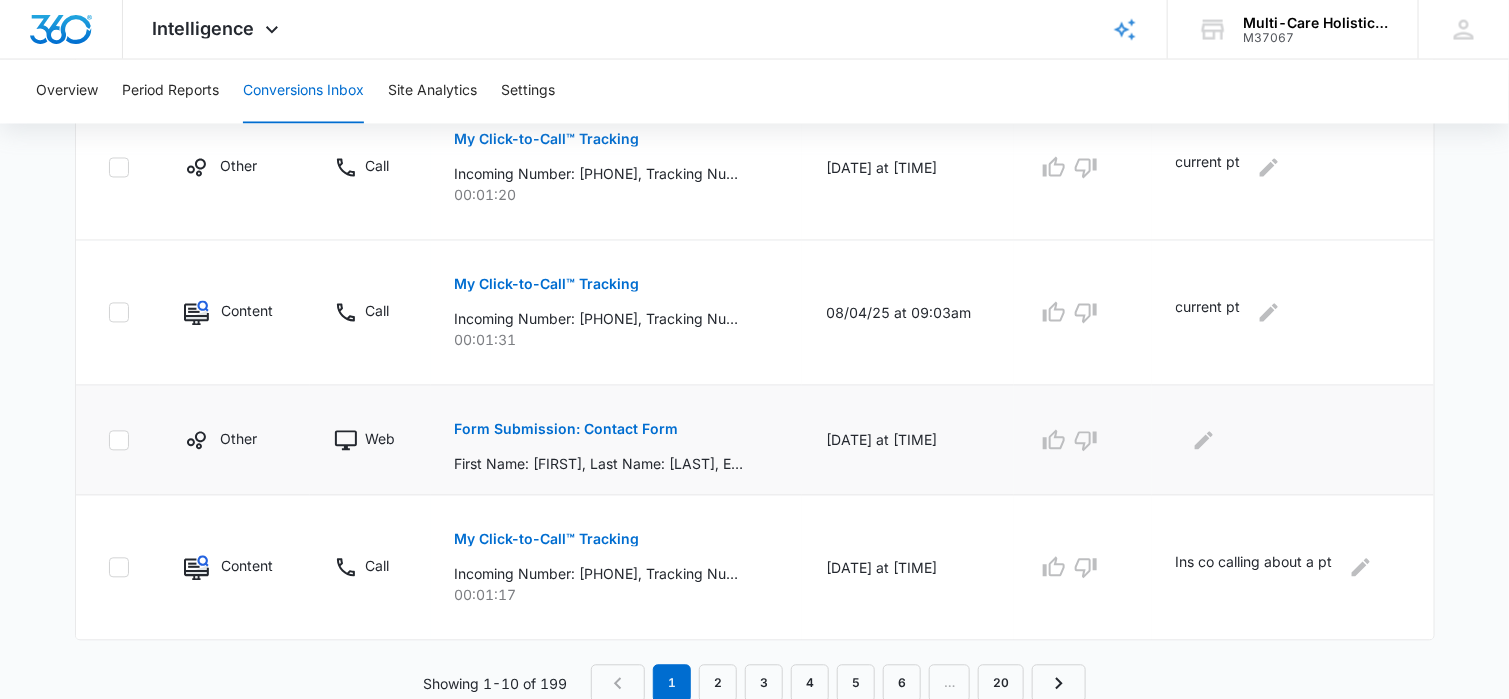 click on "Form Submission: Contact Form" at bounding box center [567, 430] 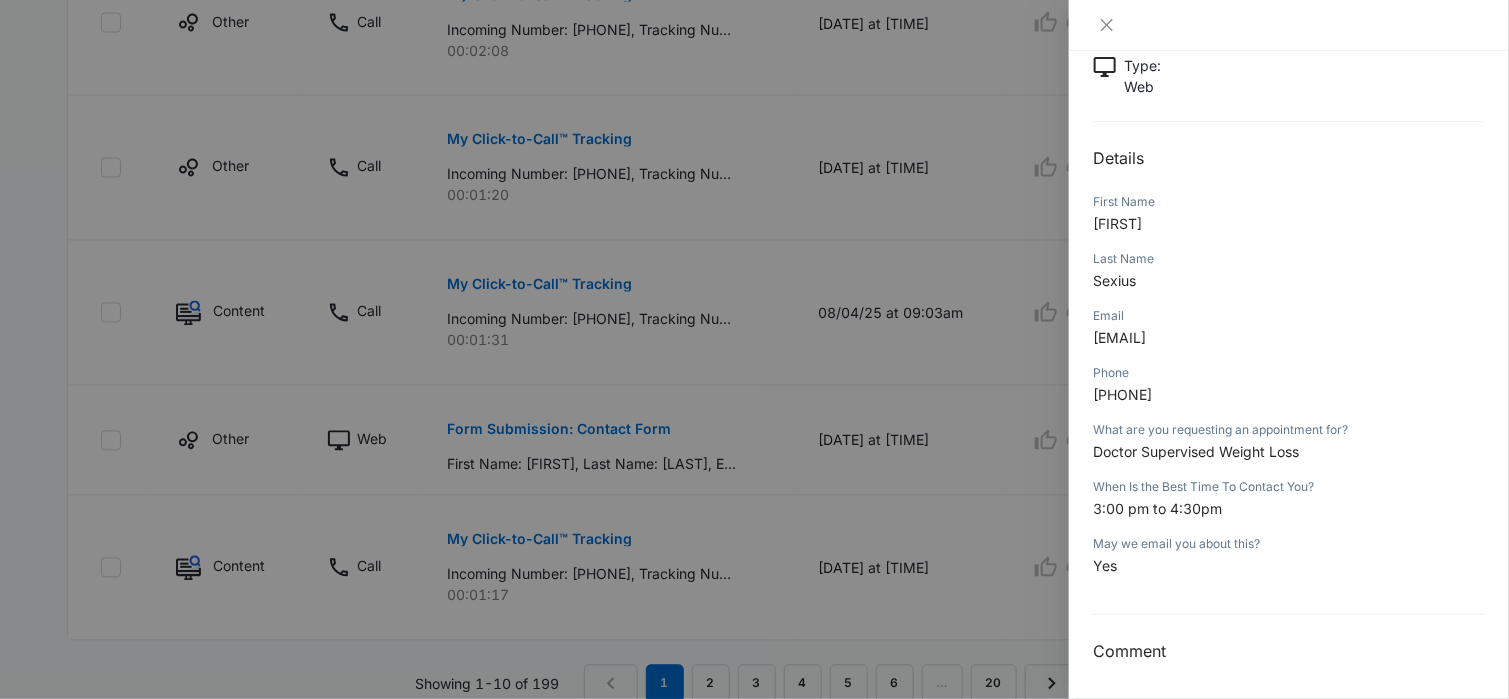 scroll, scrollTop: 136, scrollLeft: 0, axis: vertical 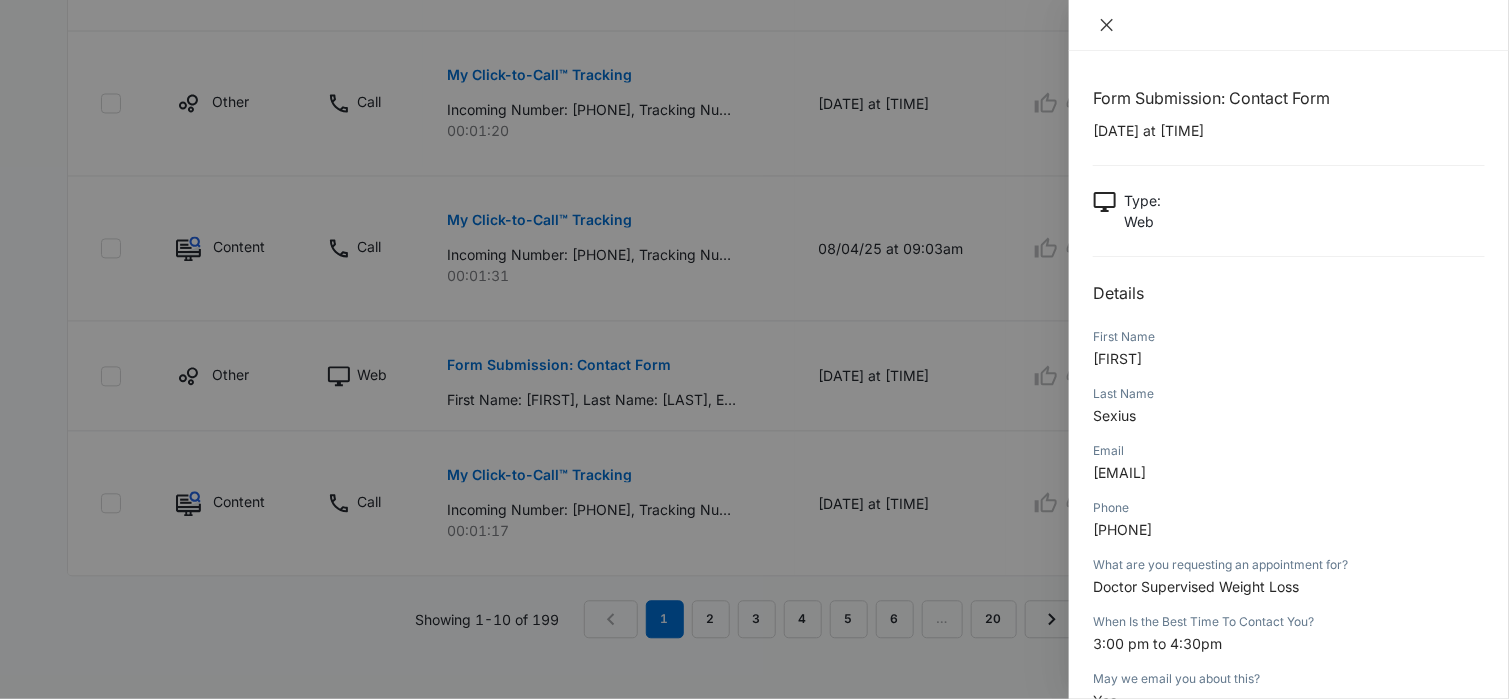 click 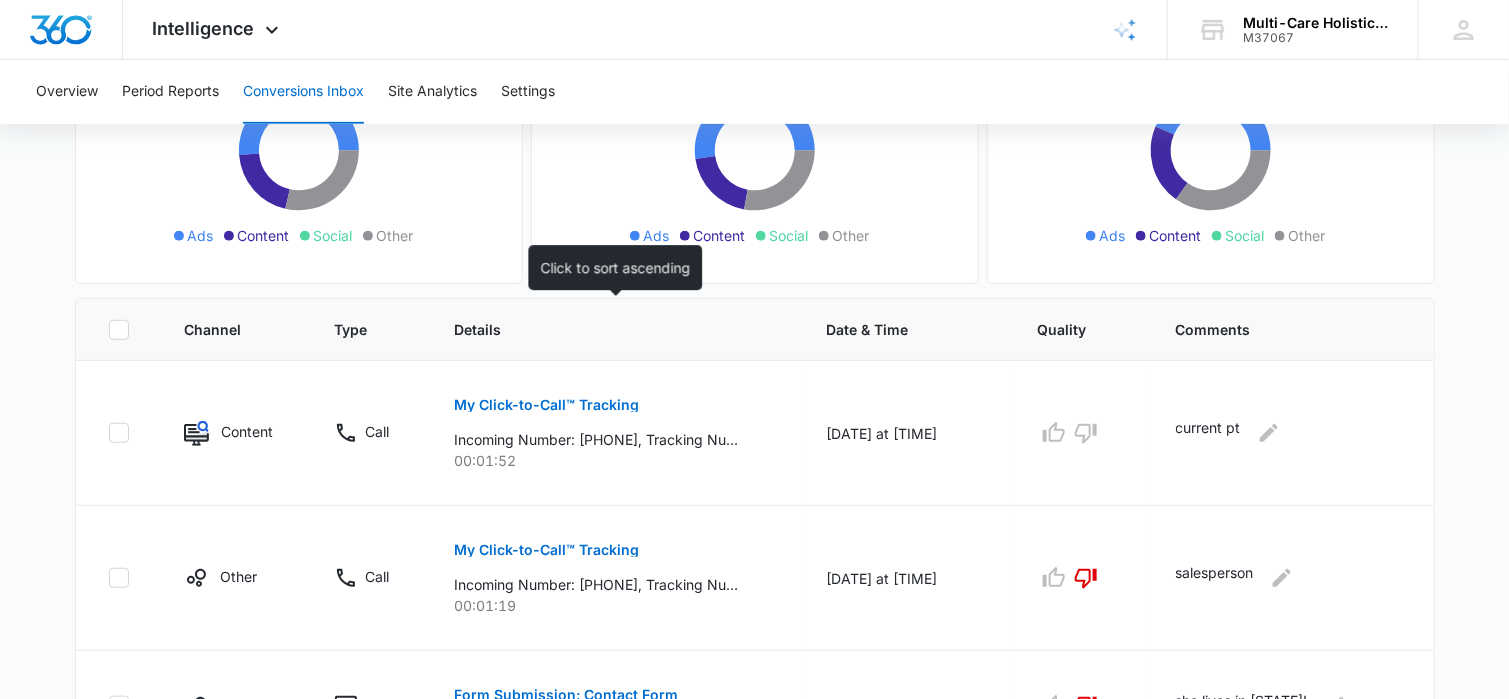 scroll, scrollTop: 0, scrollLeft: 0, axis: both 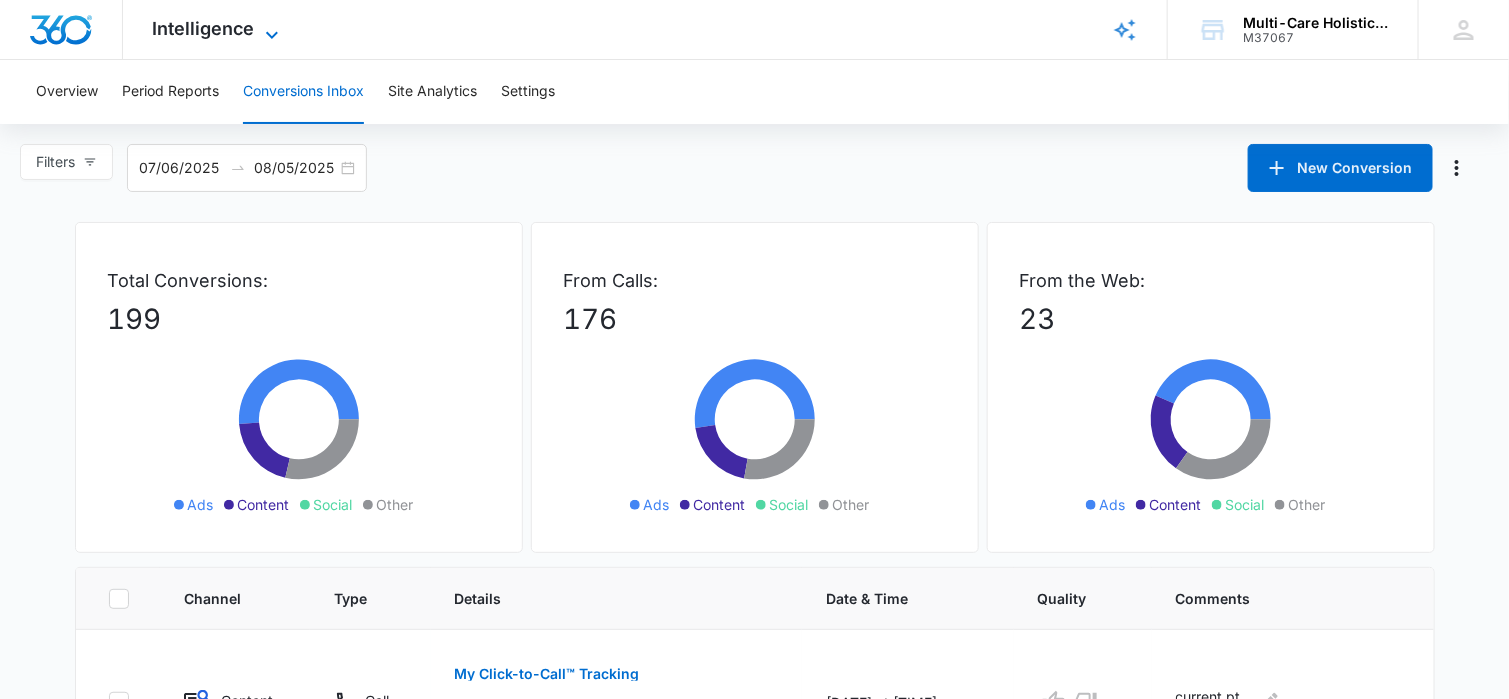 click 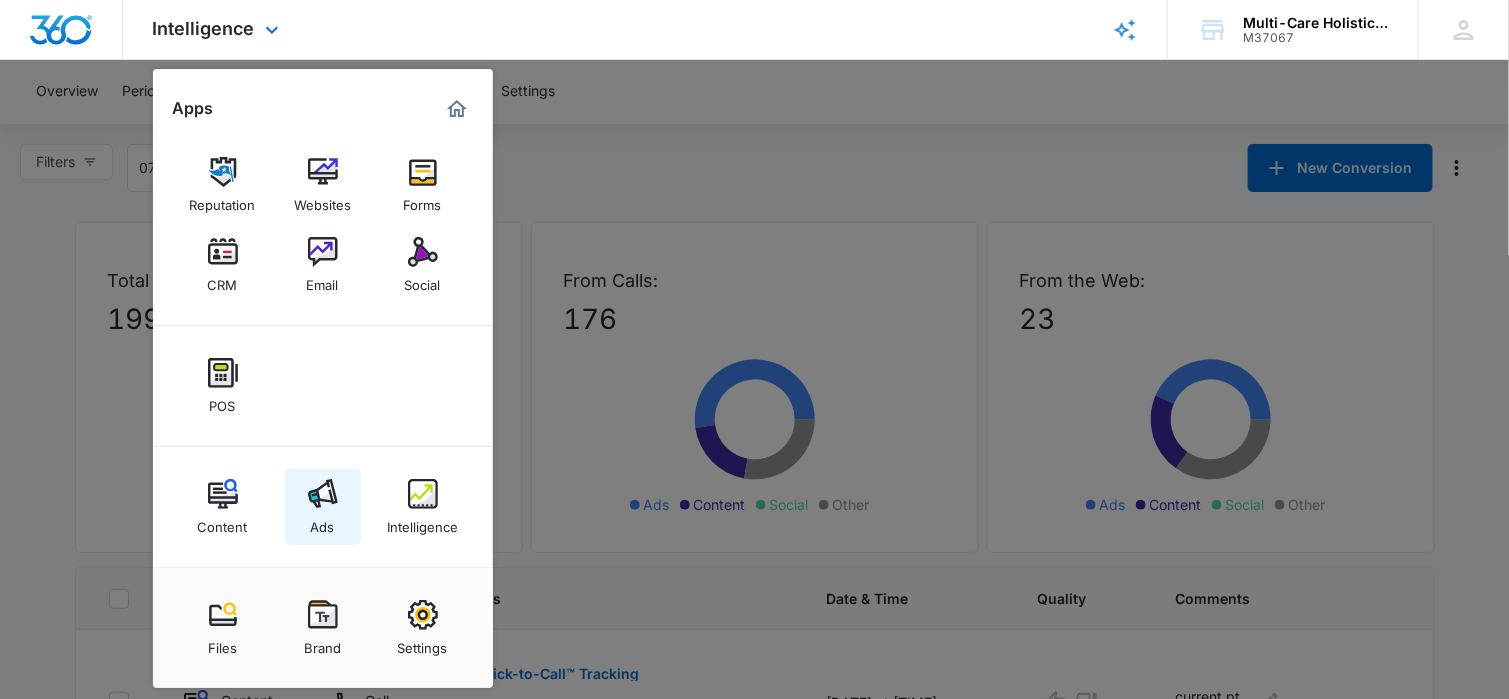 click at bounding box center [323, 494] 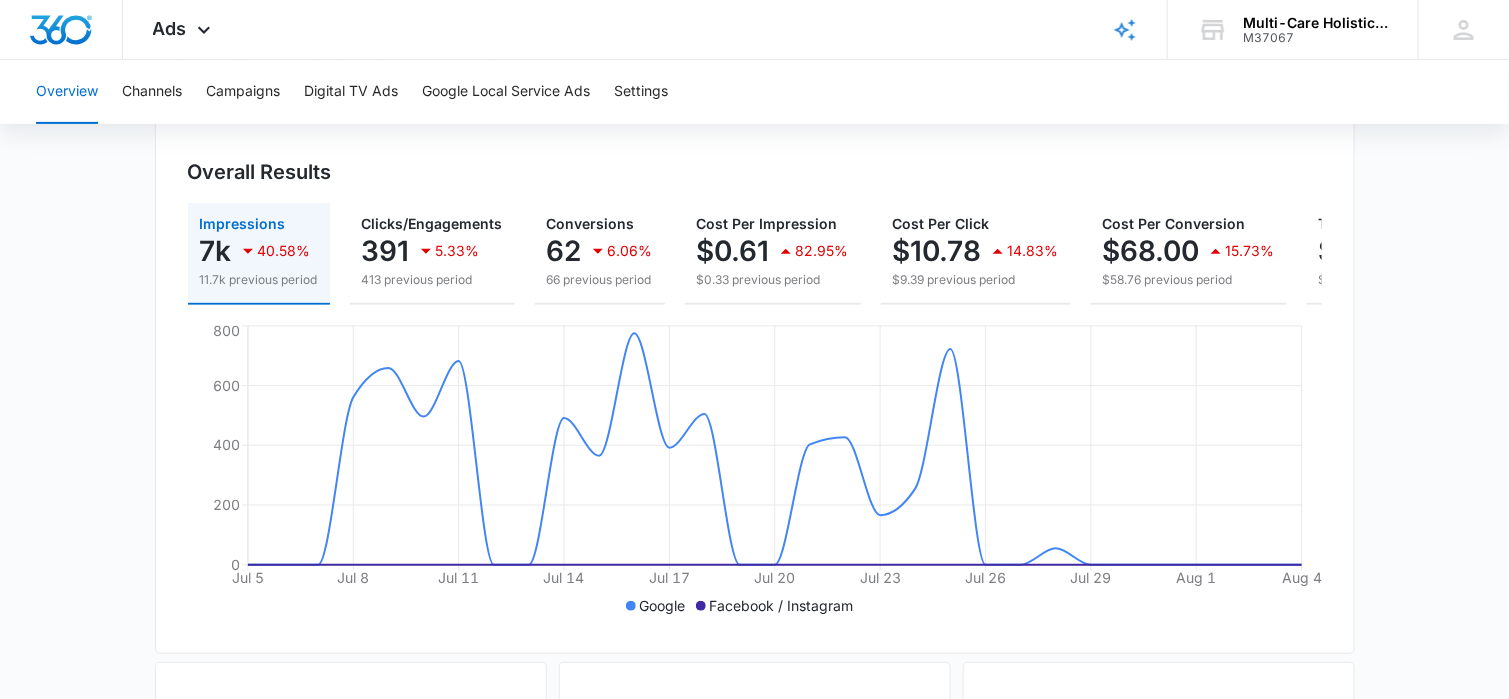 scroll, scrollTop: 0, scrollLeft: 0, axis: both 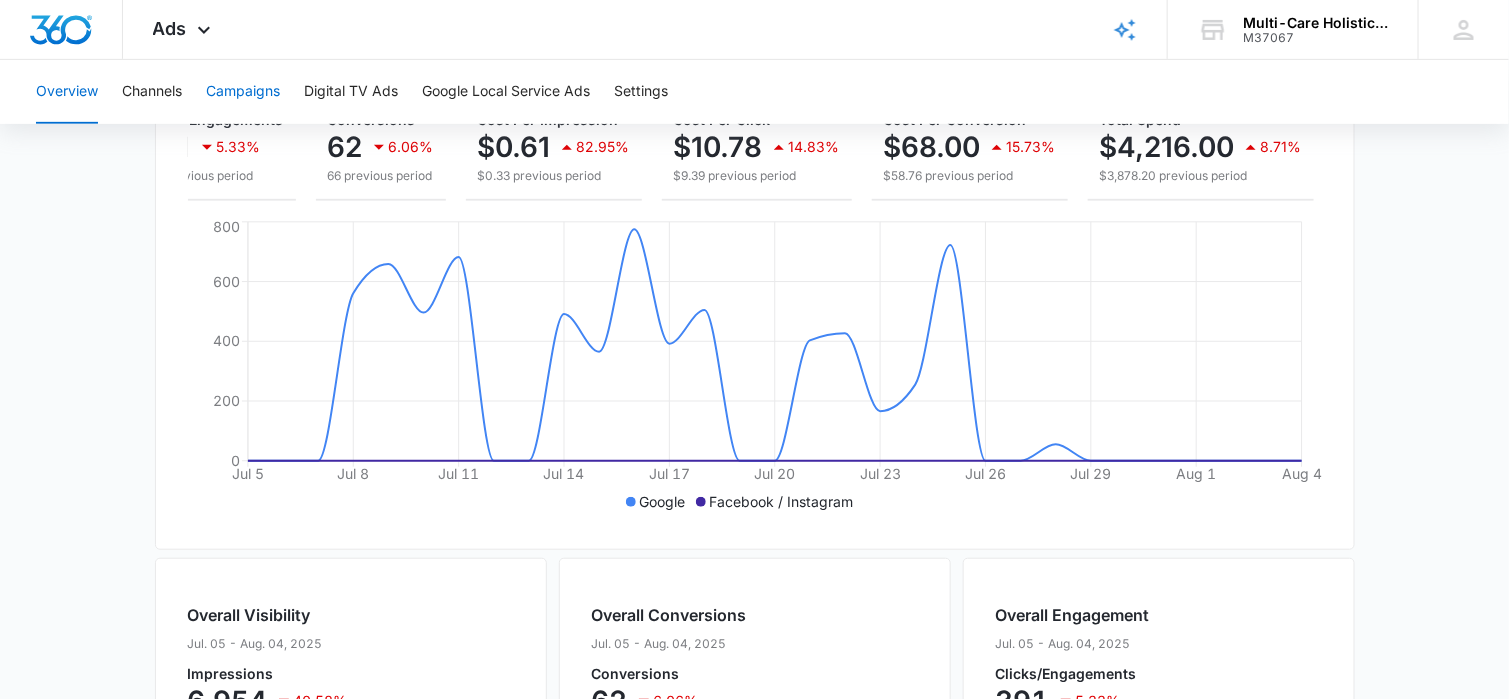 click on "Campaigns" at bounding box center (243, 92) 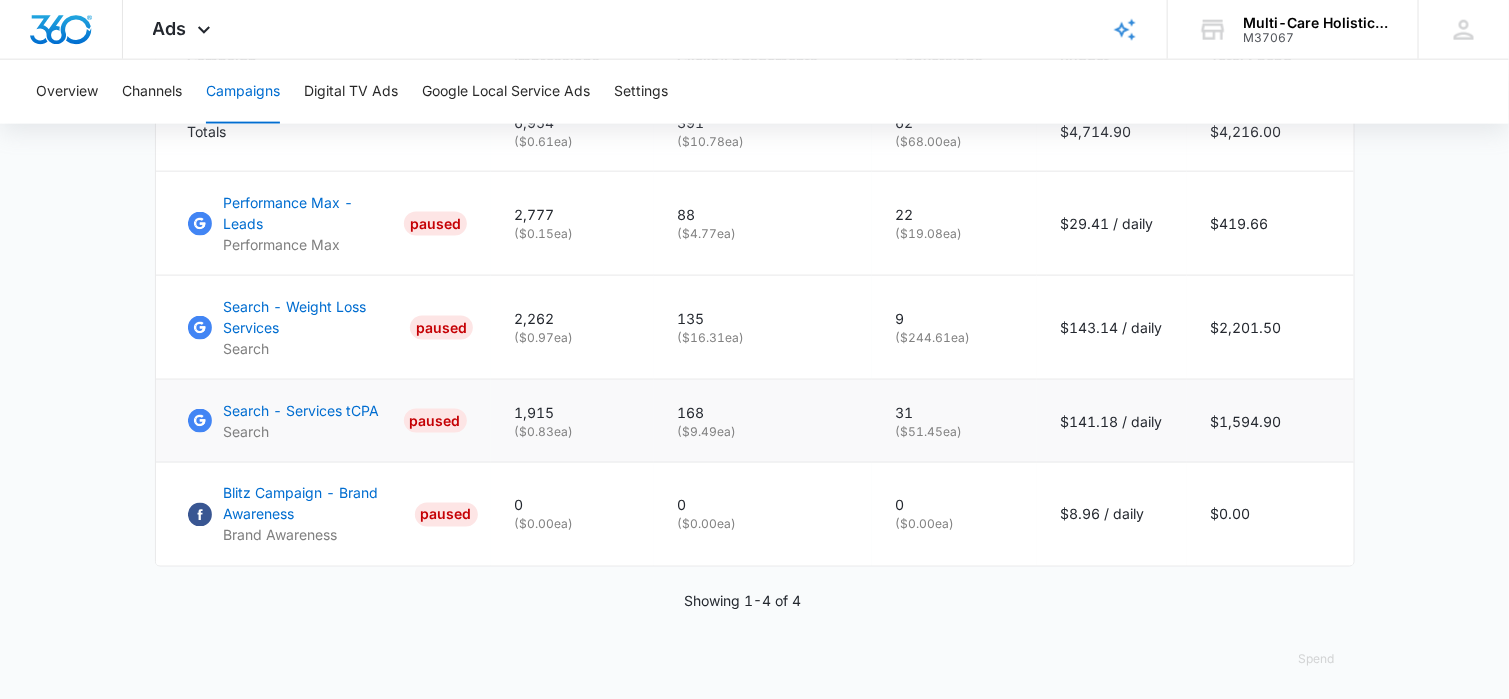 scroll, scrollTop: 847, scrollLeft: 0, axis: vertical 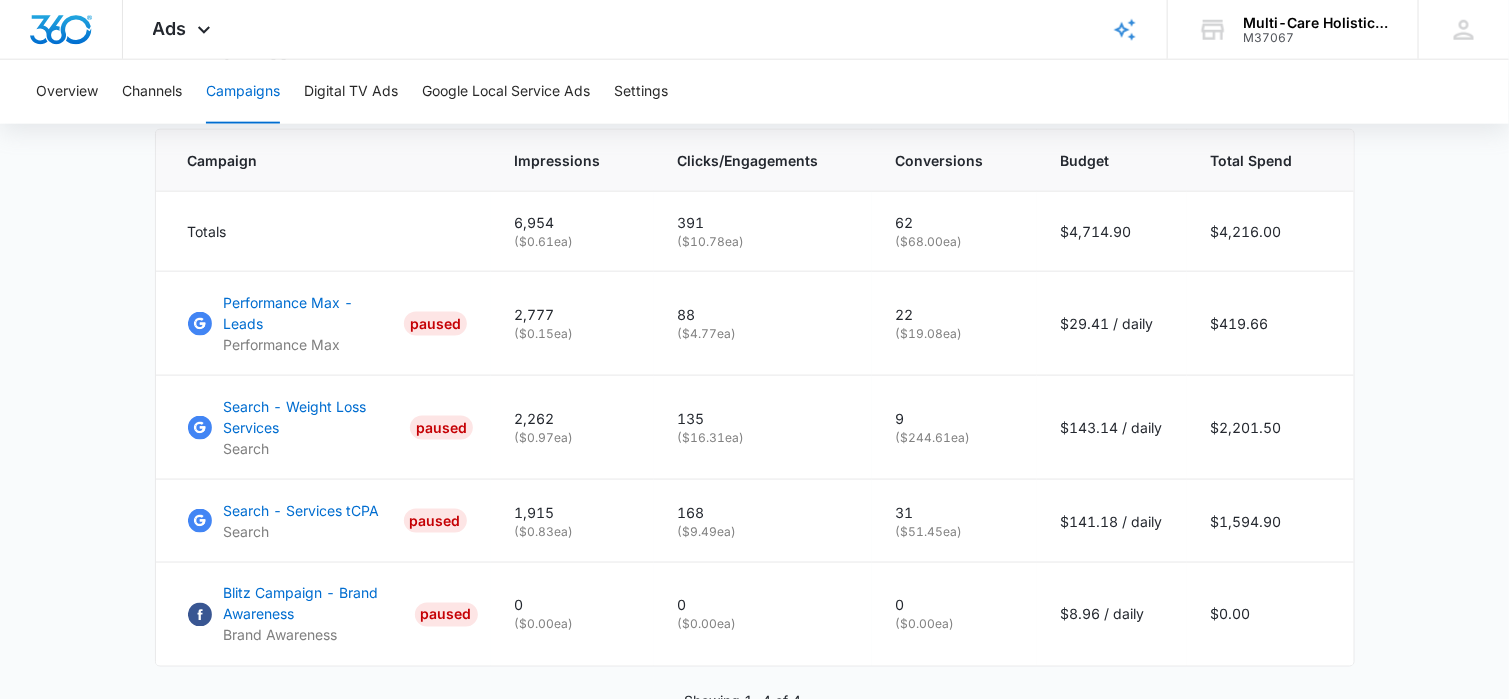 drag, startPoint x: 499, startPoint y: 440, endPoint x: 1378, endPoint y: 463, distance: 879.30084 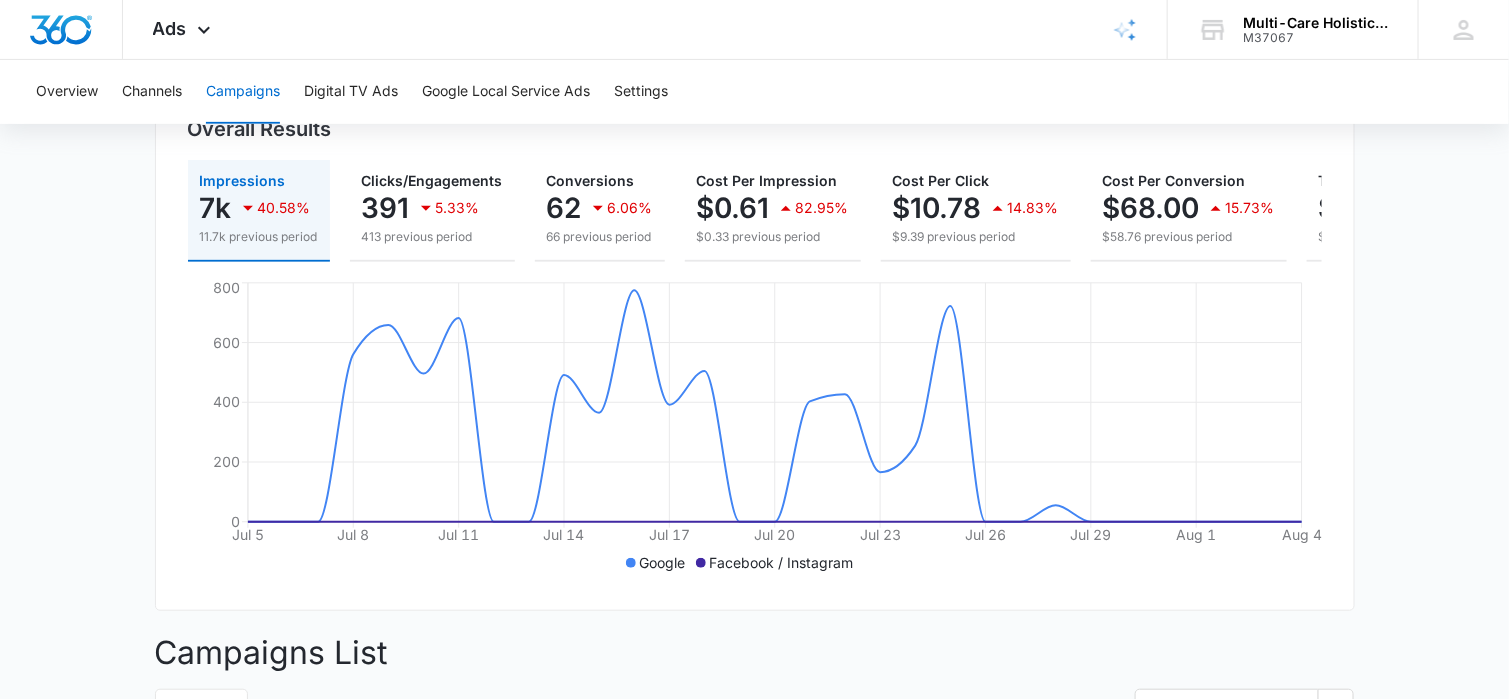 scroll, scrollTop: 47, scrollLeft: 0, axis: vertical 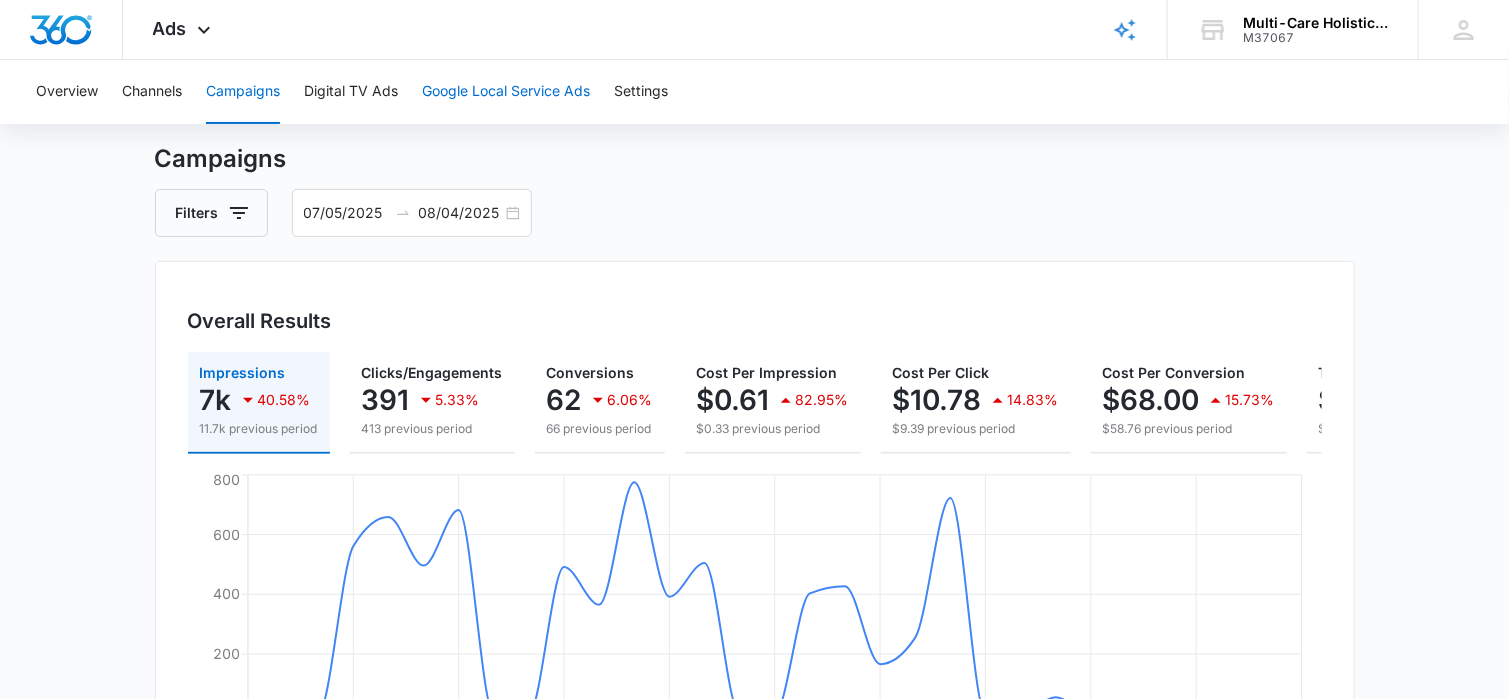 click on "Google Local Service Ads" at bounding box center [506, 92] 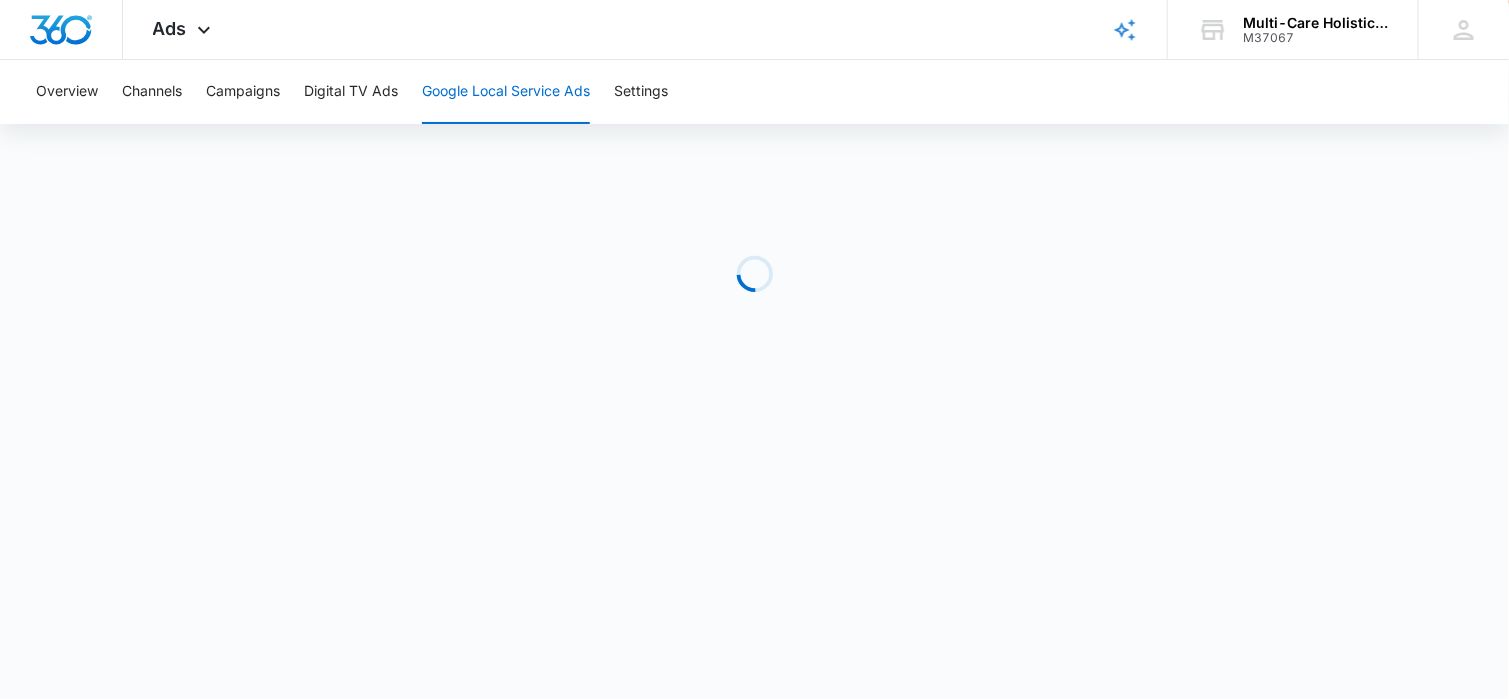 scroll, scrollTop: 0, scrollLeft: 0, axis: both 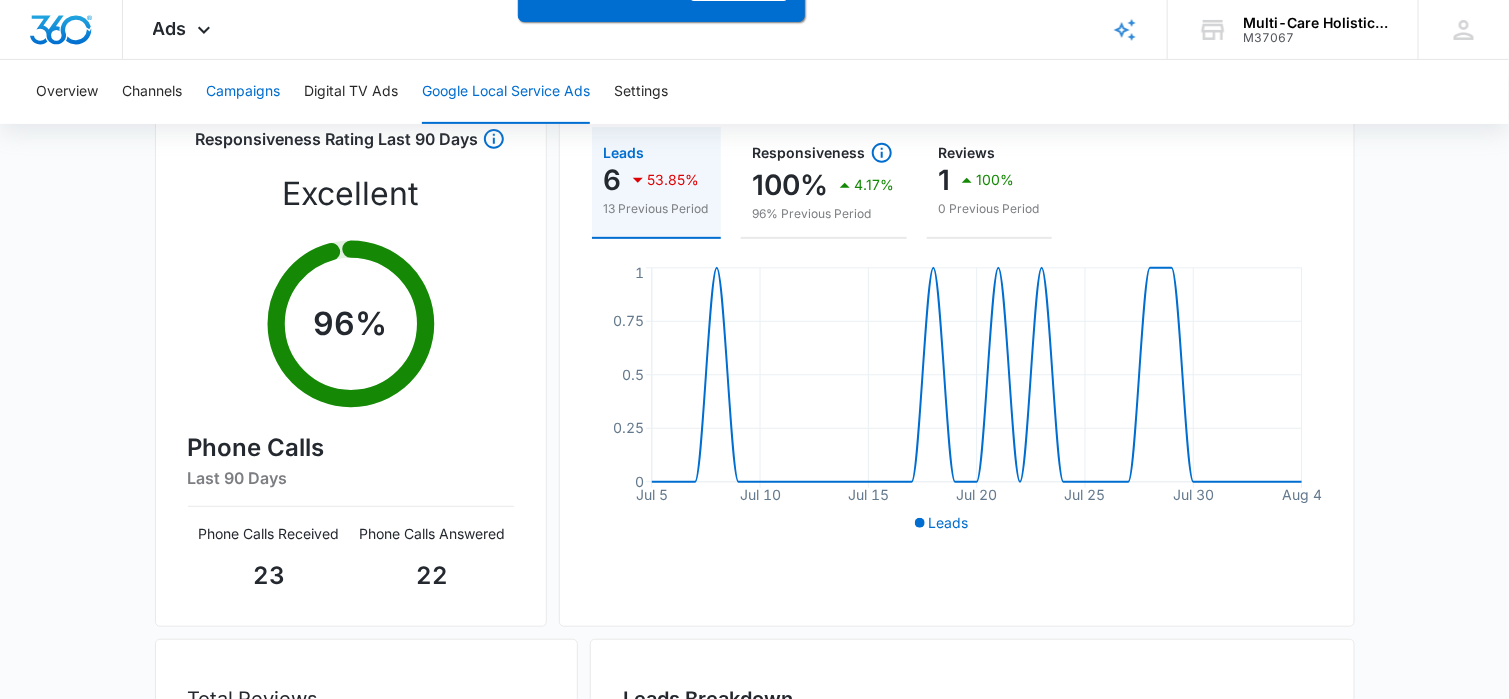 click on "Campaigns" at bounding box center [243, 92] 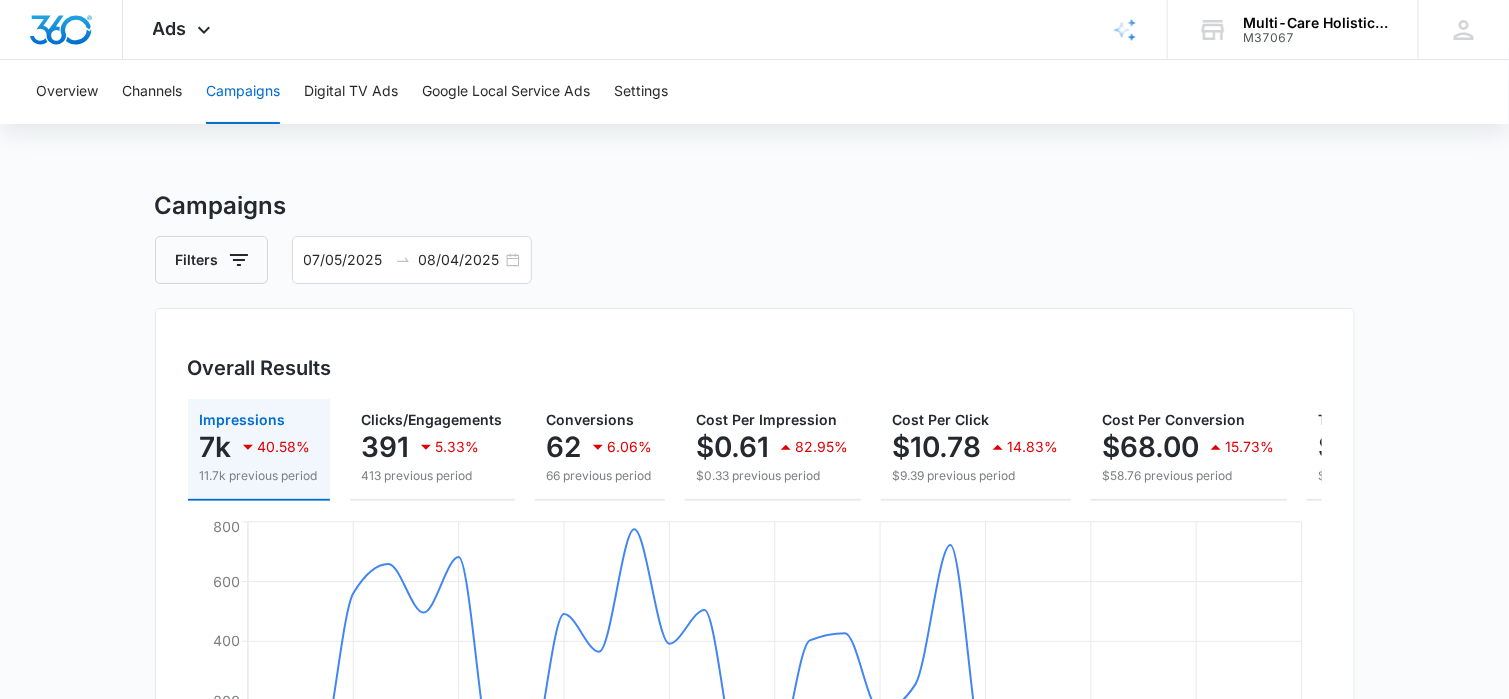 scroll, scrollTop: 200, scrollLeft: 0, axis: vertical 